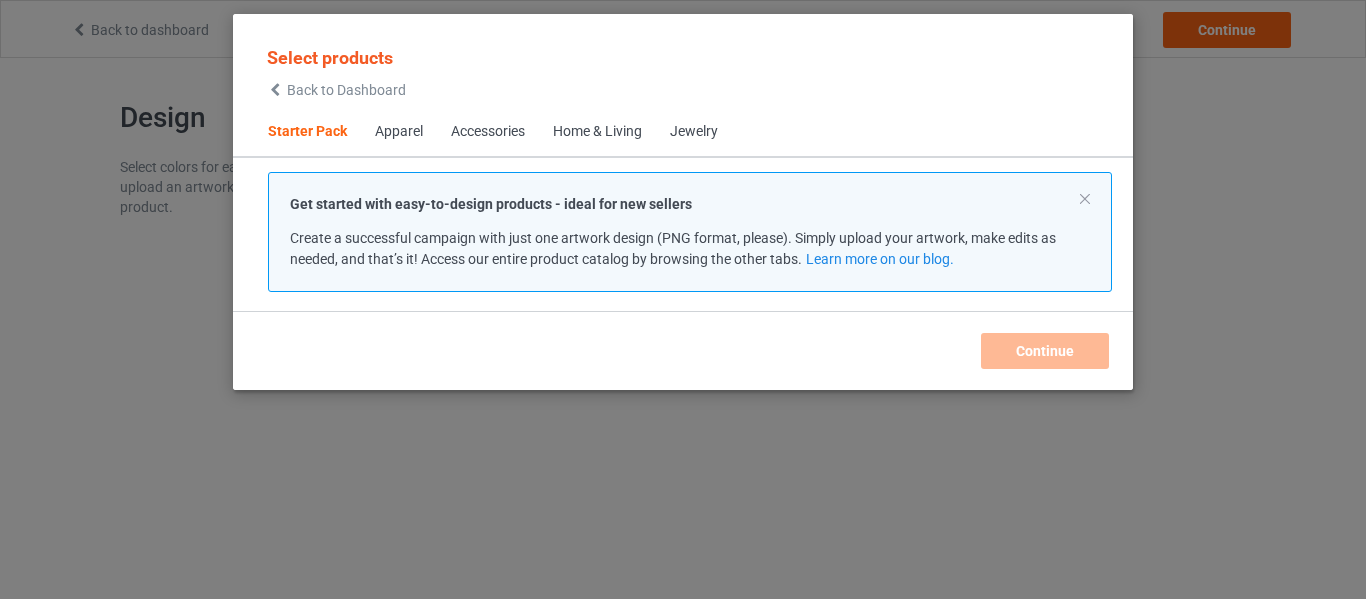 scroll, scrollTop: 0, scrollLeft: 0, axis: both 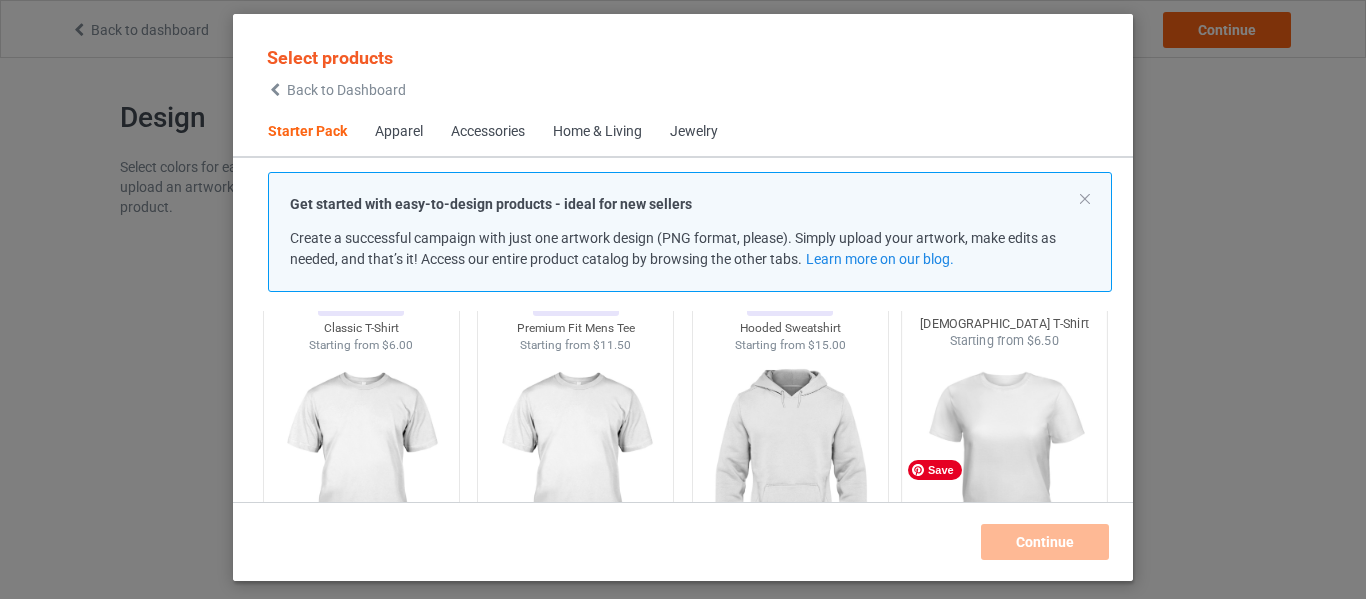click at bounding box center (1005, 467) 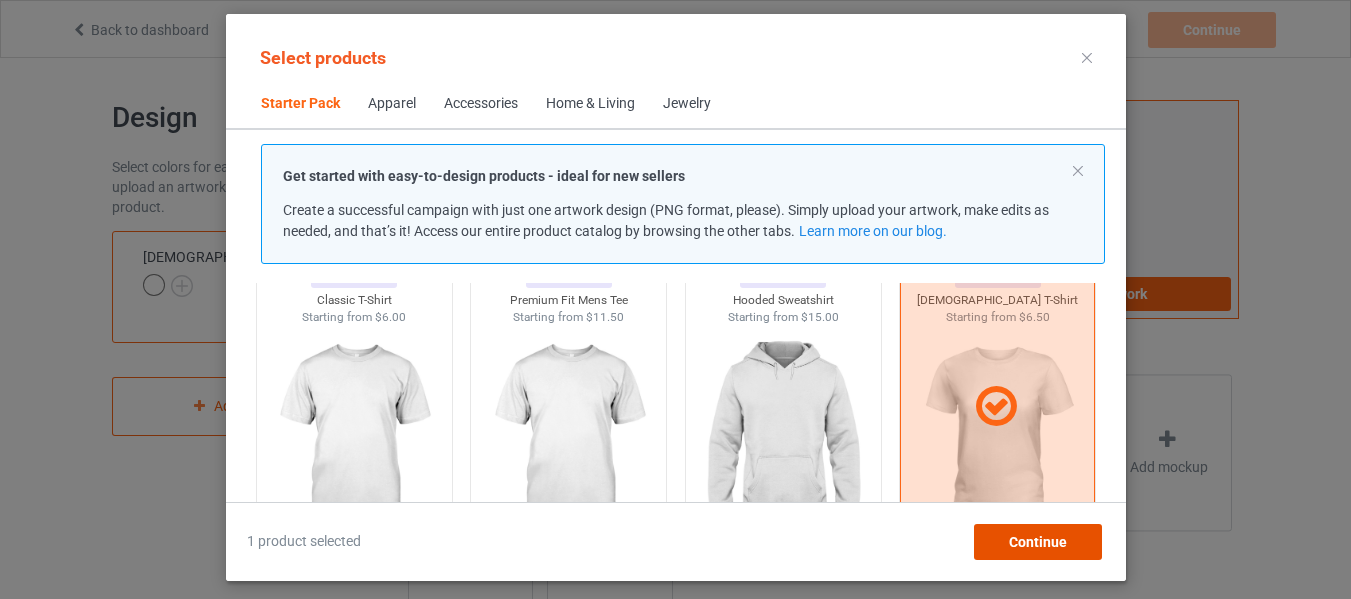 click on "Continue" at bounding box center [1037, 542] 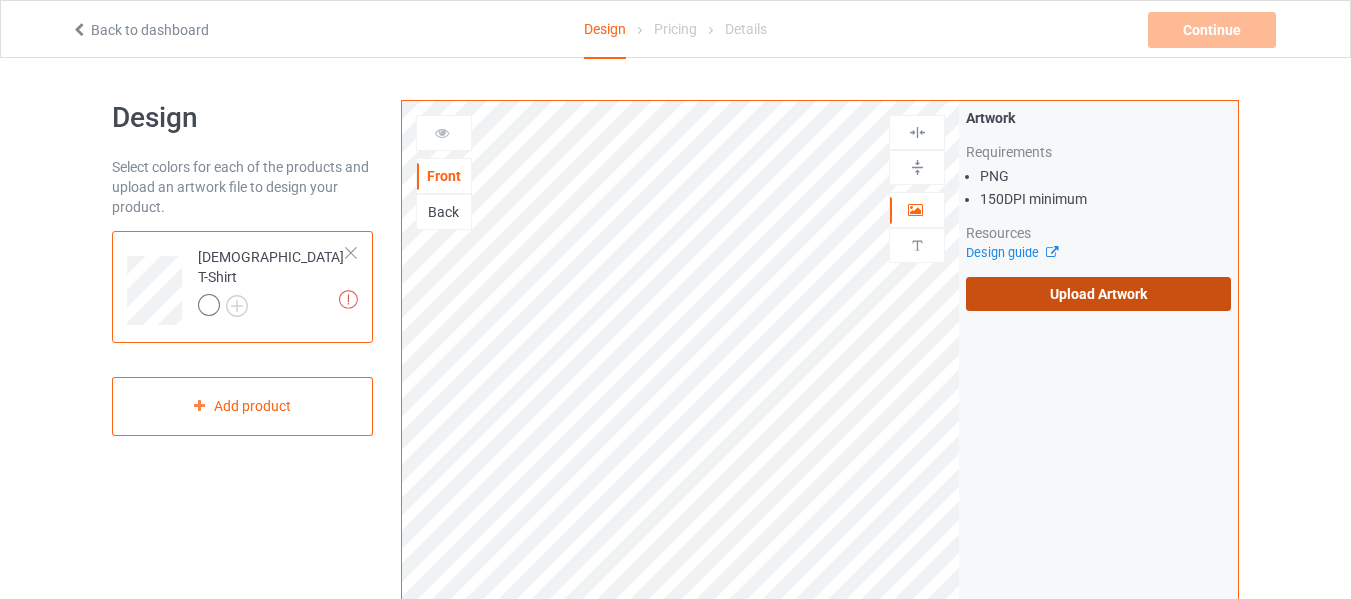 click on "Upload Artwork" at bounding box center (1098, 294) 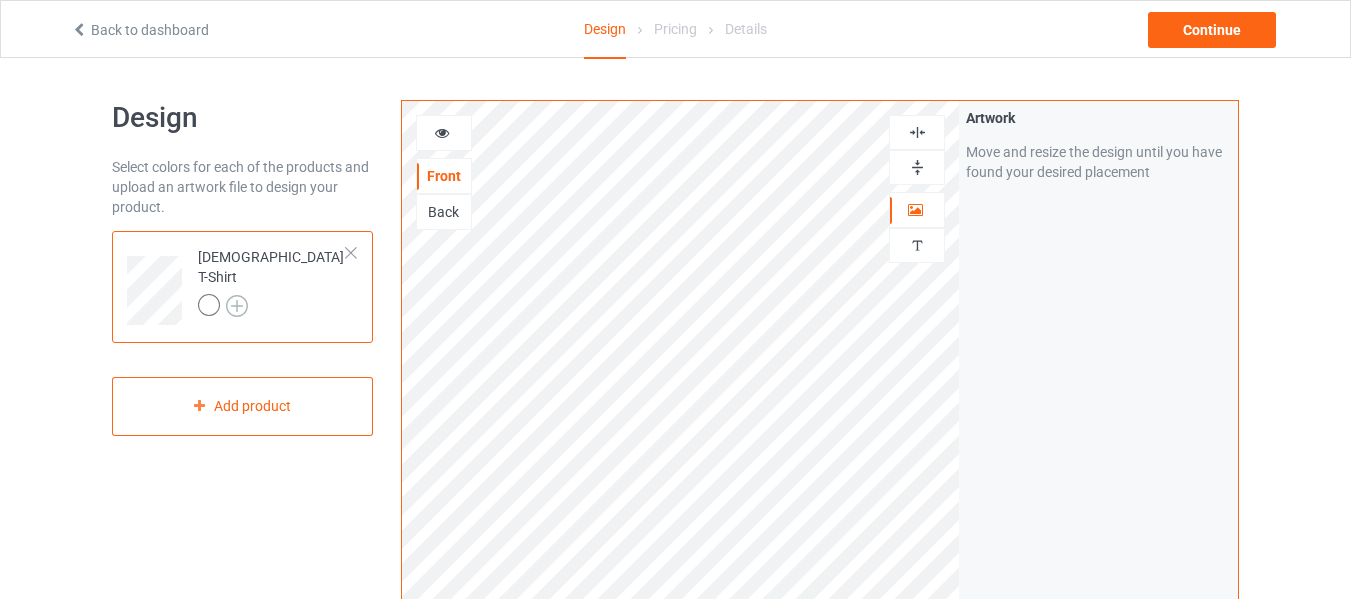 click at bounding box center [237, 306] 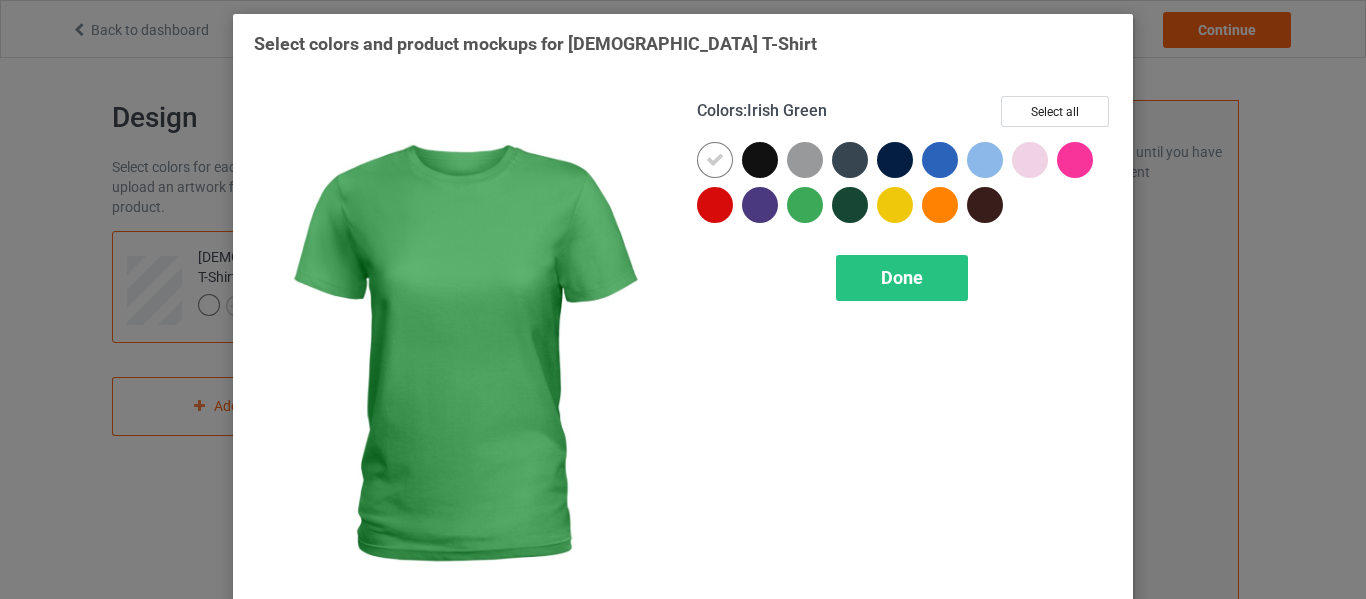 click at bounding box center [805, 205] 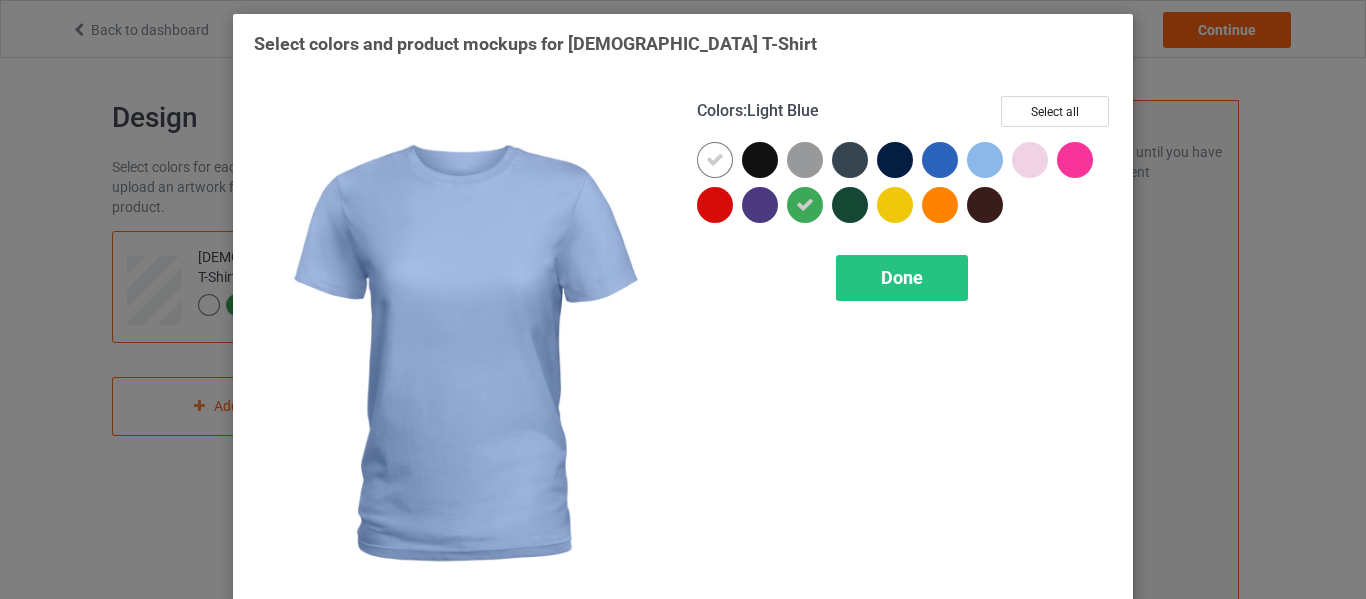 click at bounding box center [985, 160] 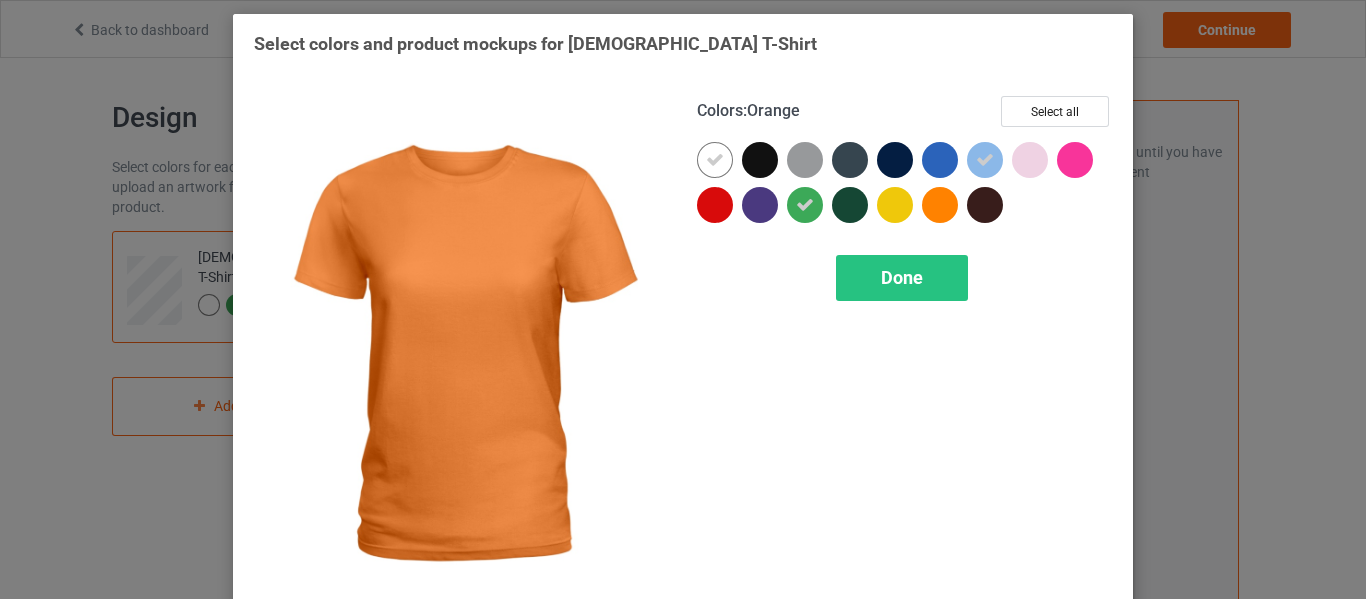 click at bounding box center (940, 205) 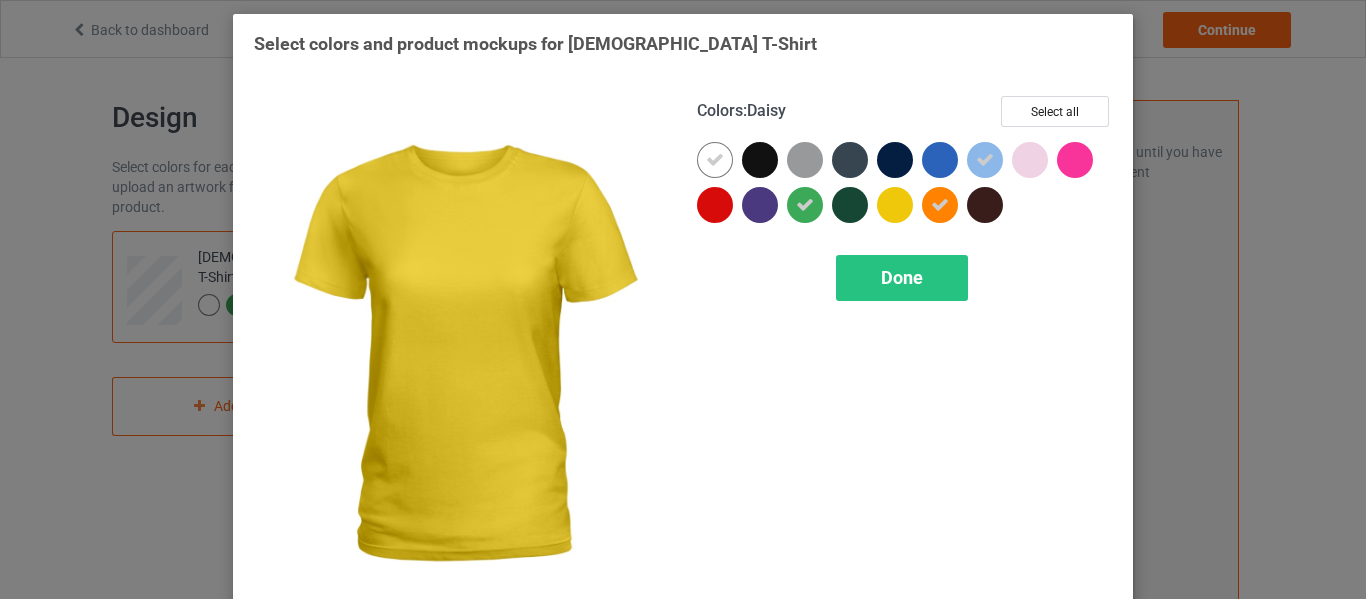 click at bounding box center [895, 205] 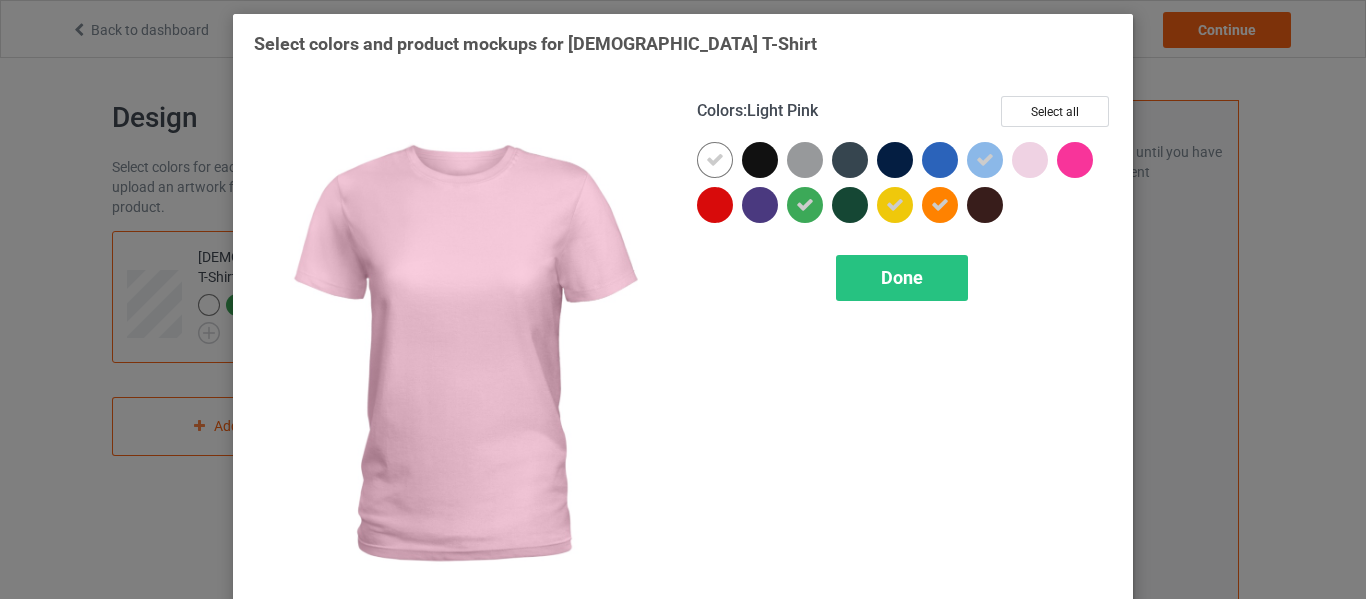 click at bounding box center (1030, 160) 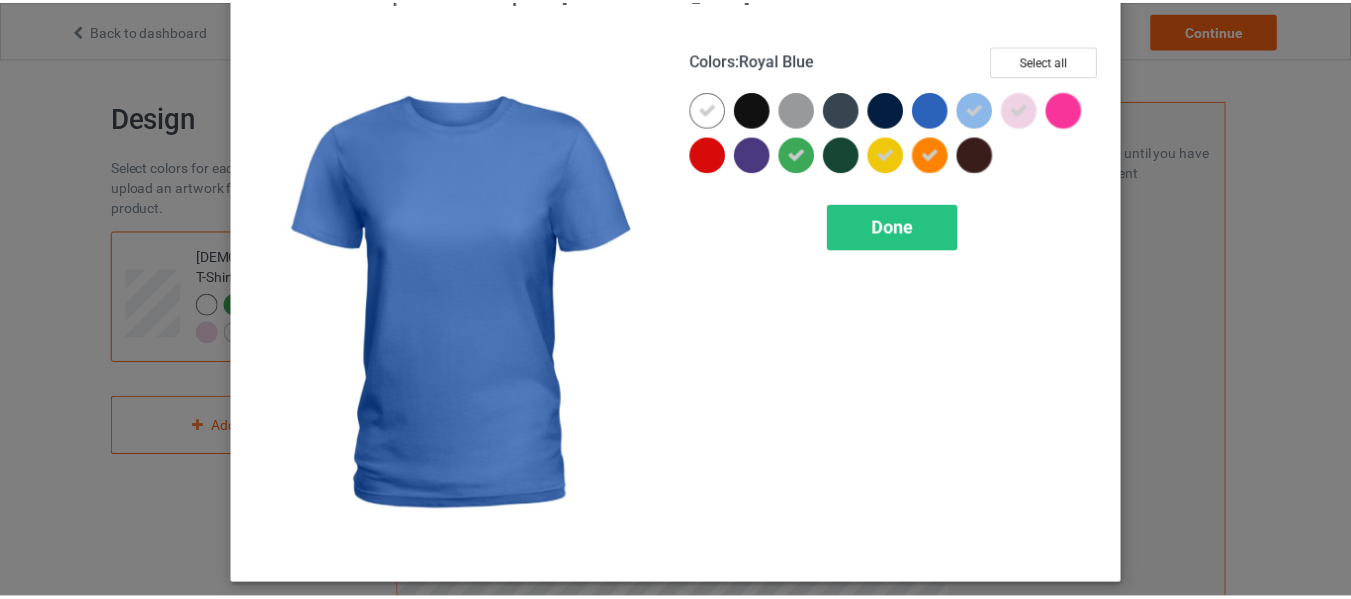 scroll, scrollTop: 51, scrollLeft: 0, axis: vertical 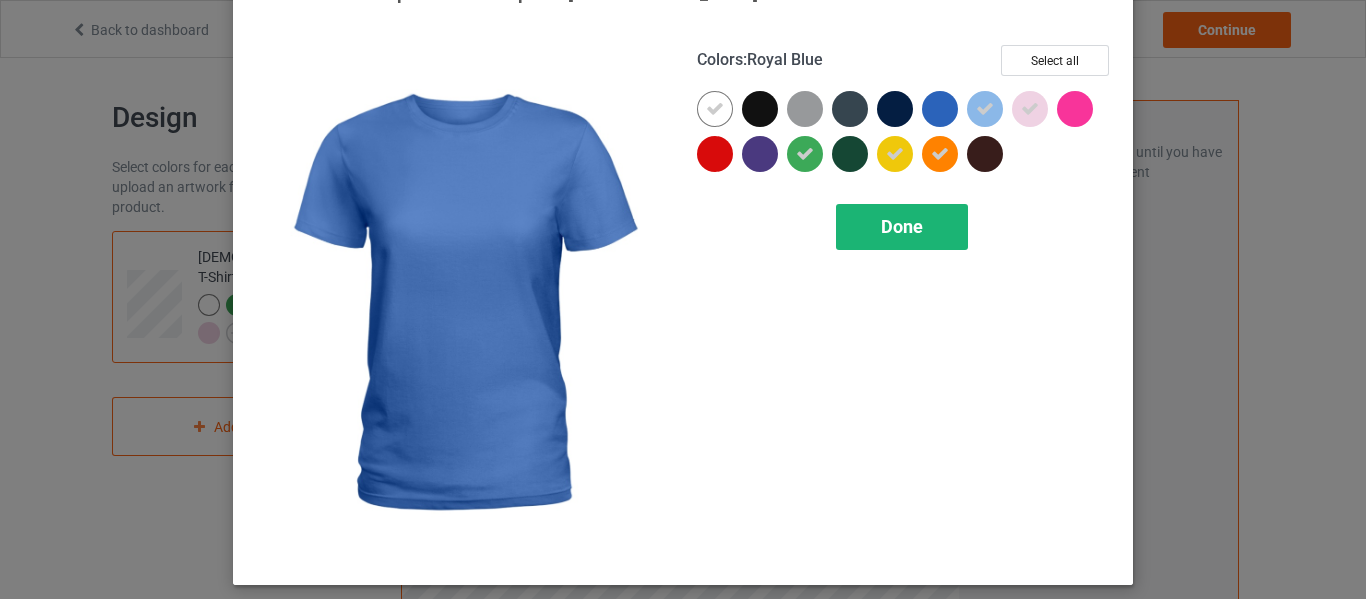 click on "Done" at bounding box center (902, 226) 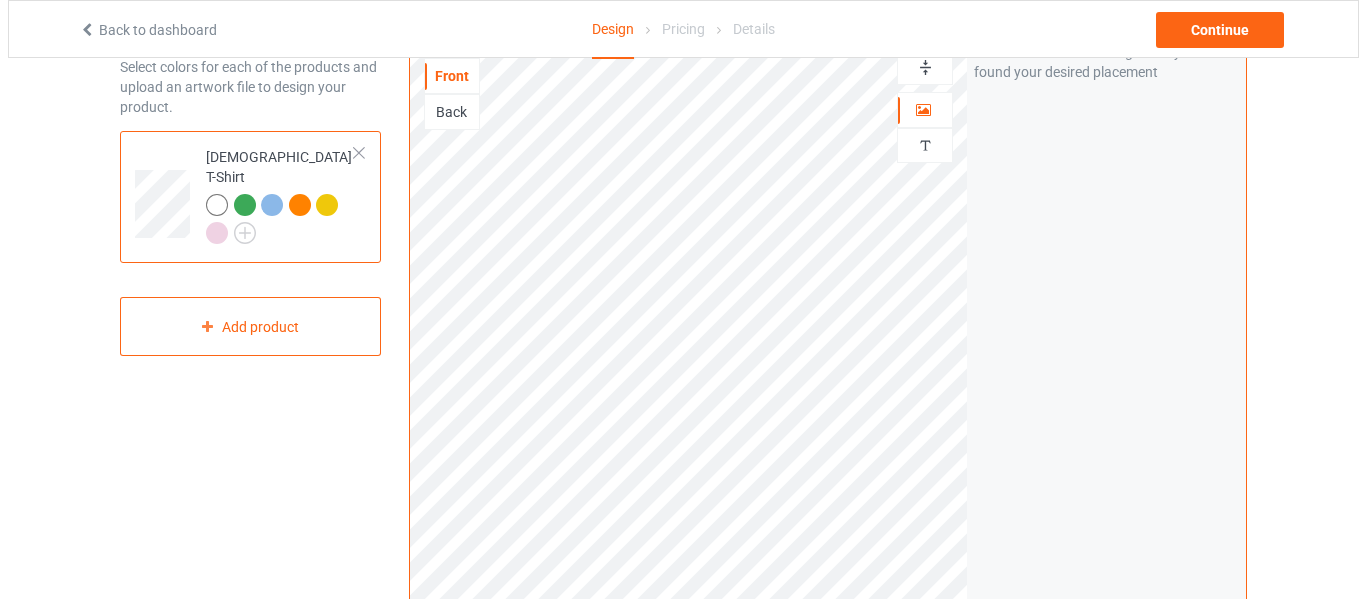 scroll, scrollTop: 600, scrollLeft: 0, axis: vertical 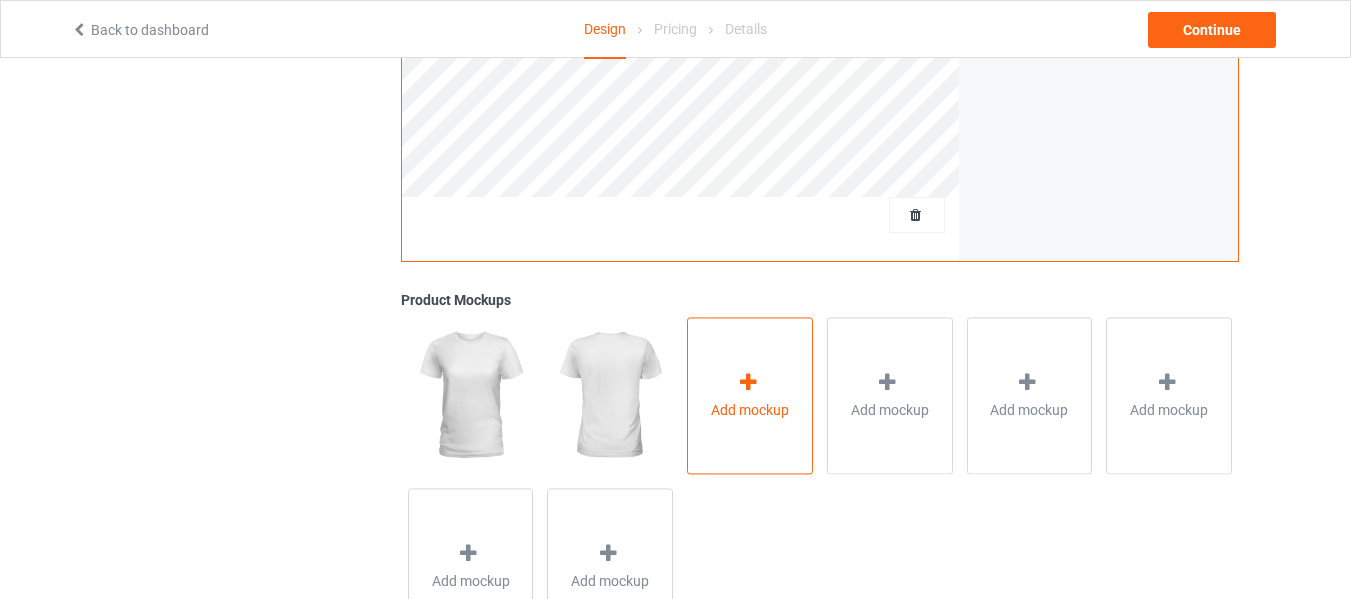 click at bounding box center [748, 382] 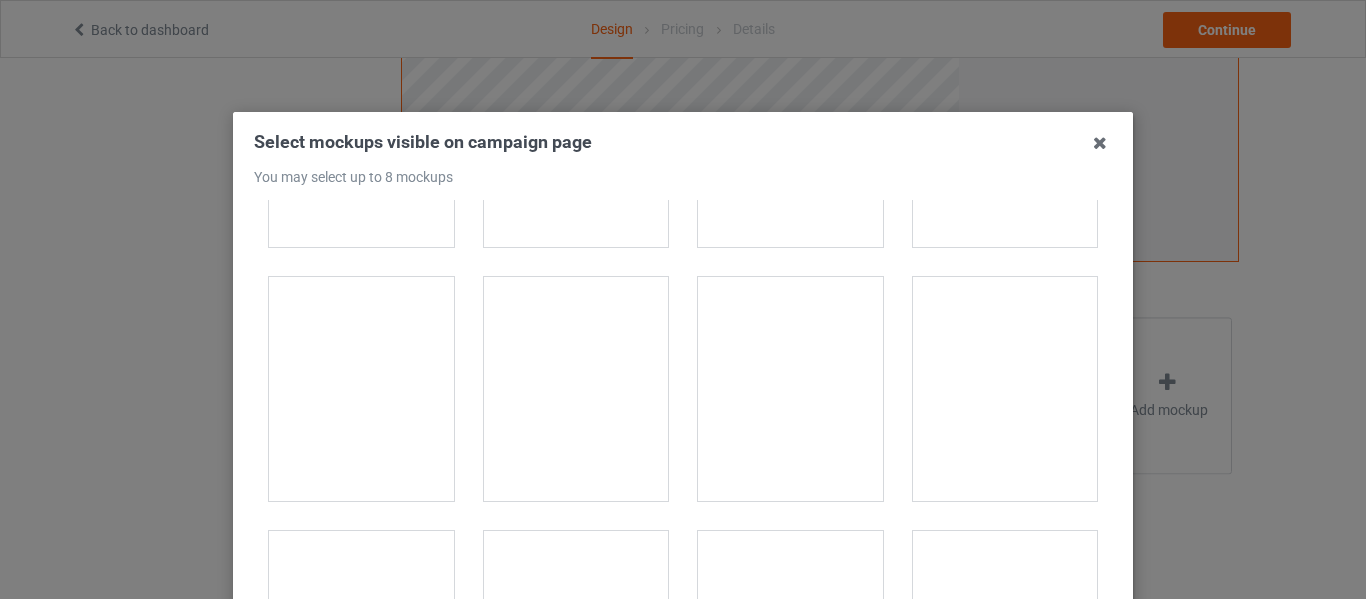 scroll, scrollTop: 500, scrollLeft: 0, axis: vertical 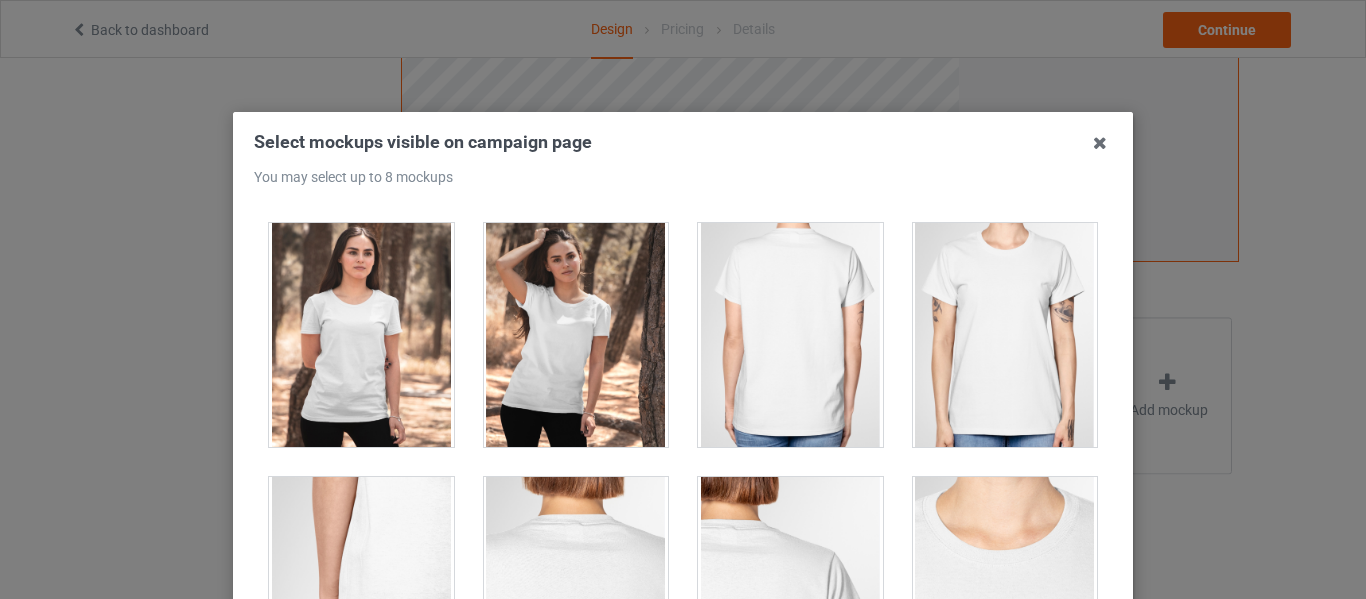 click at bounding box center [576, 335] 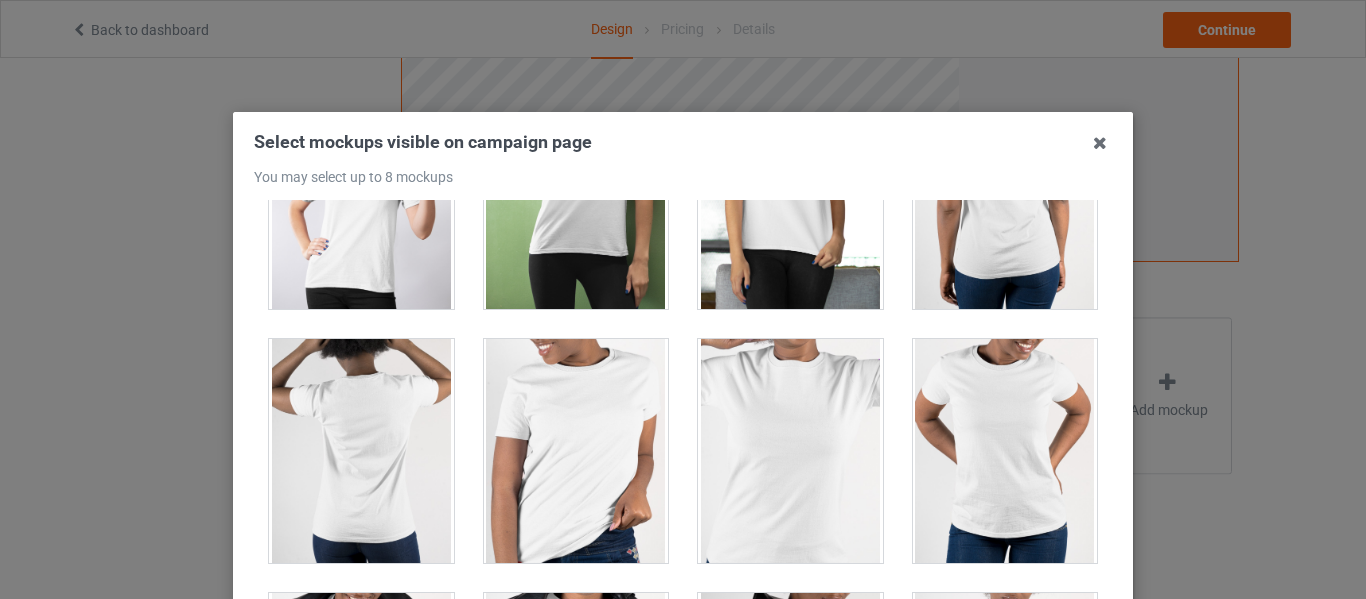 scroll, scrollTop: 1200, scrollLeft: 0, axis: vertical 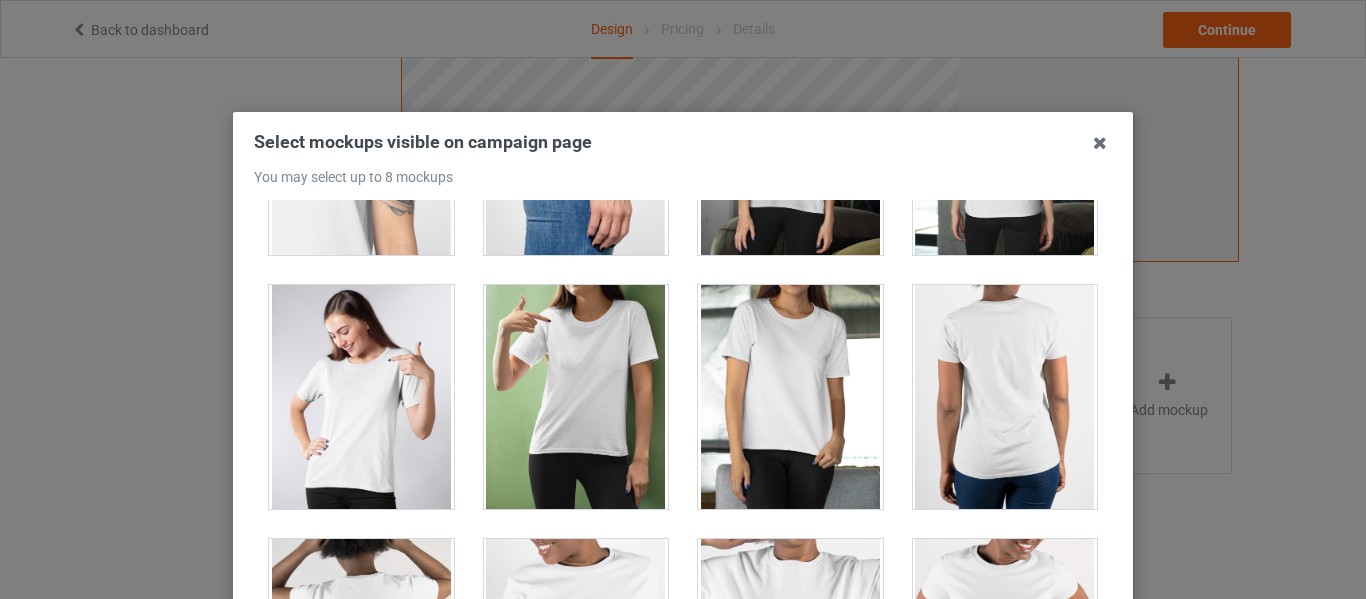 click at bounding box center [361, 397] 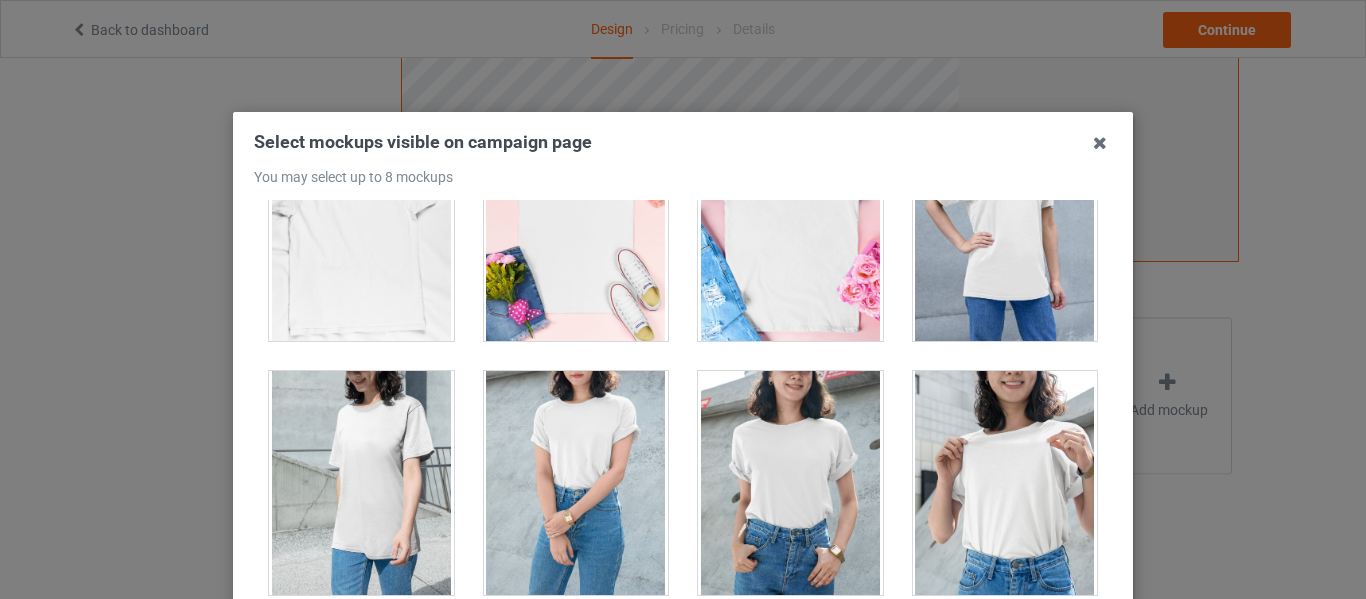 scroll, scrollTop: 3500, scrollLeft: 0, axis: vertical 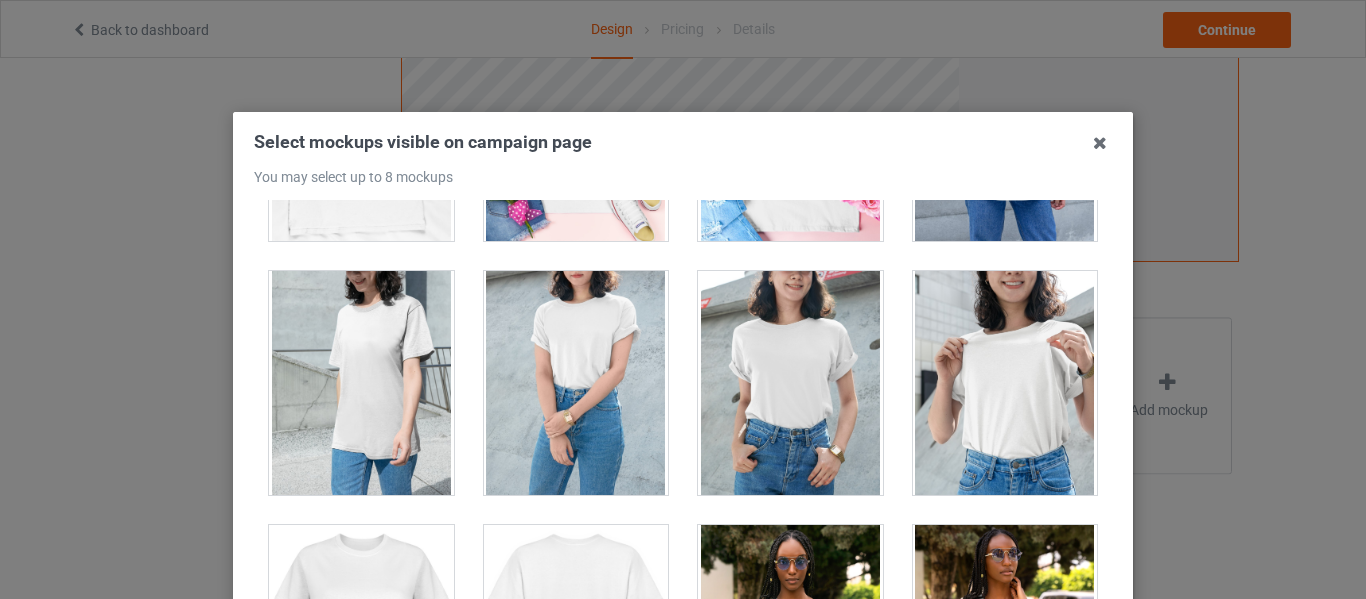 click at bounding box center (576, 383) 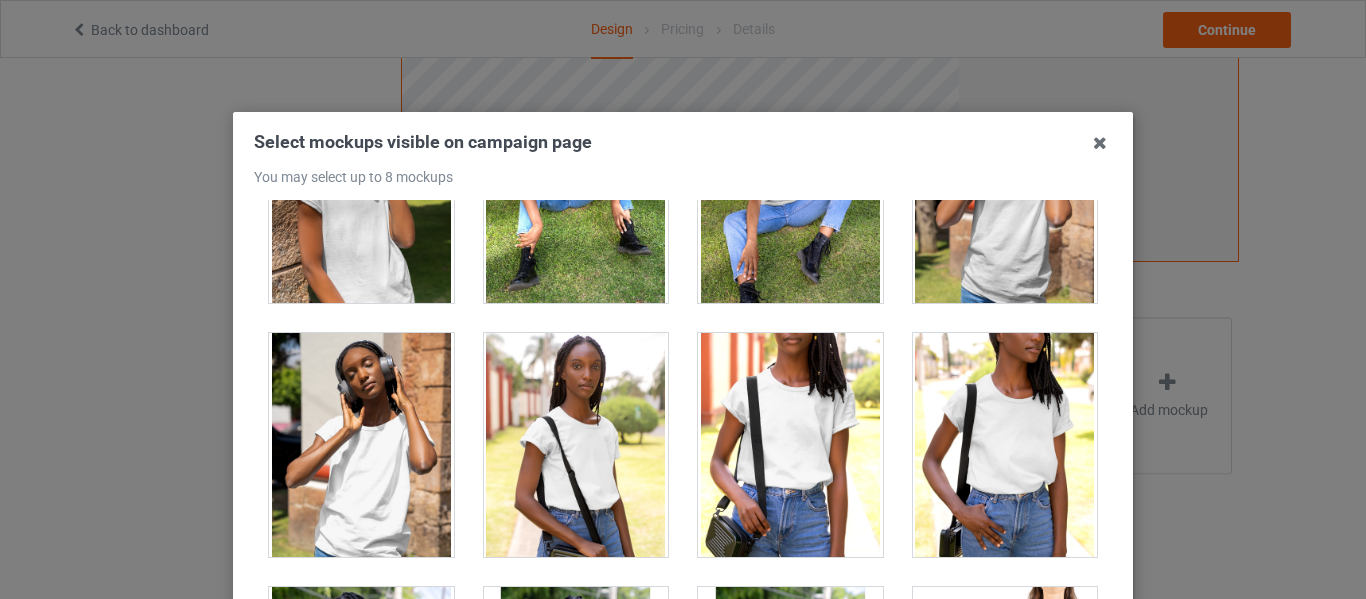 scroll, scrollTop: 4700, scrollLeft: 0, axis: vertical 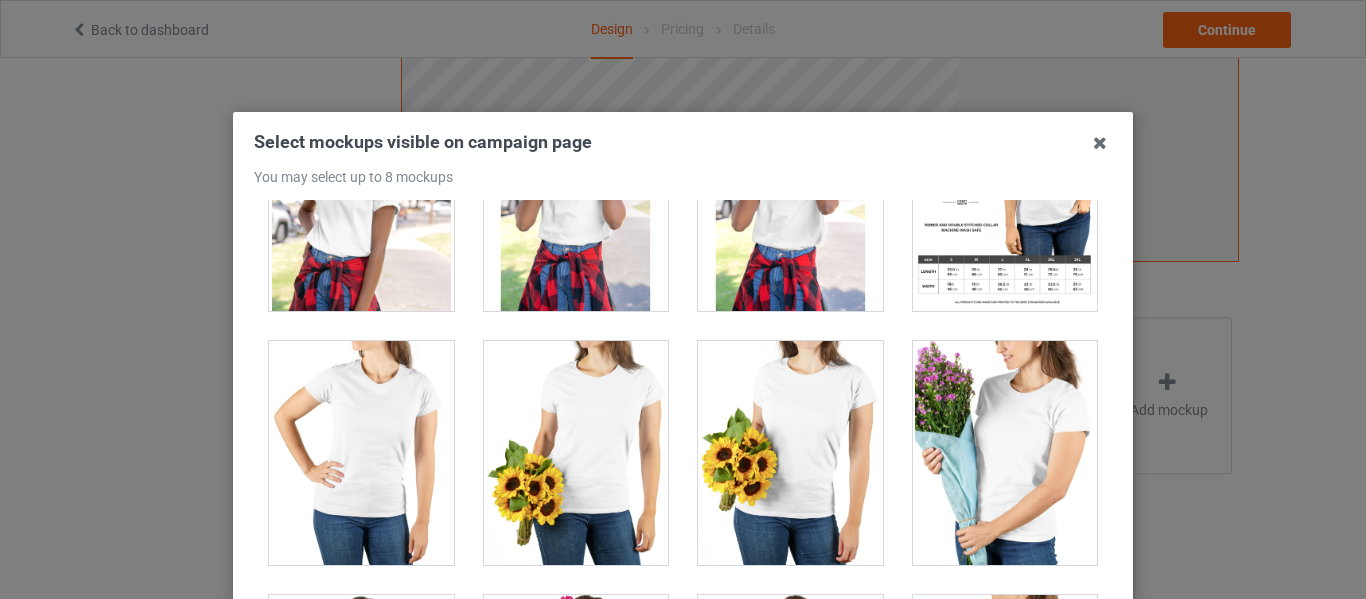 click at bounding box center (361, 453) 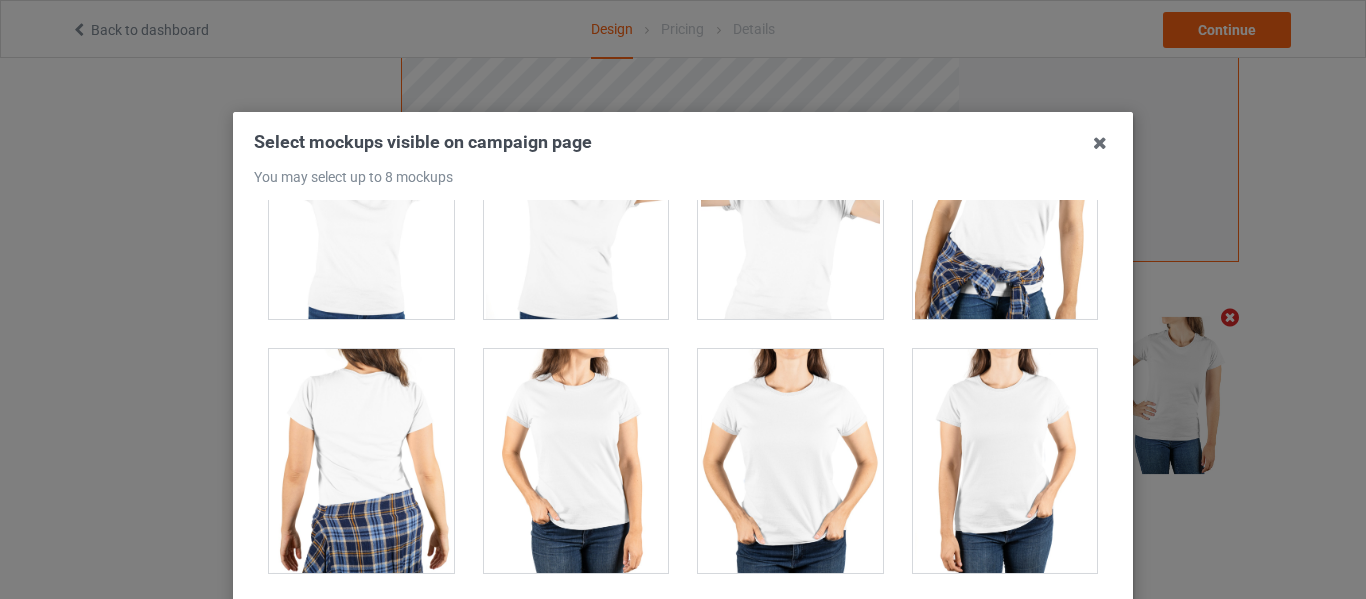 scroll, scrollTop: 5300, scrollLeft: 0, axis: vertical 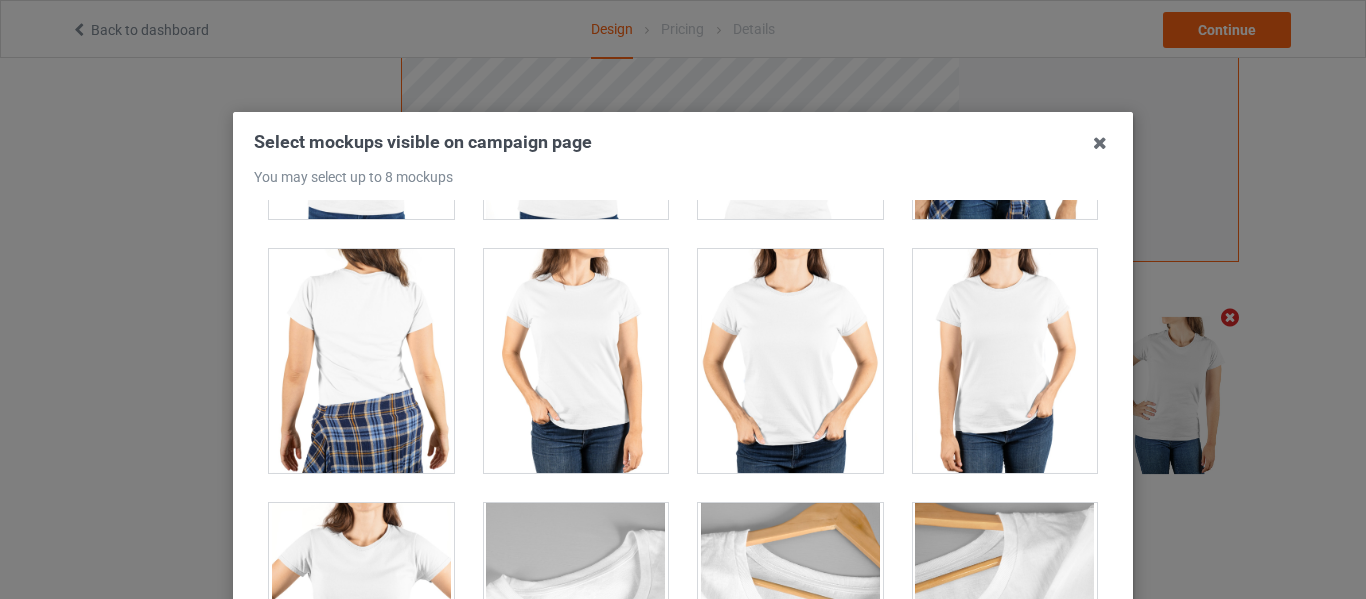 click at bounding box center [1005, 361] 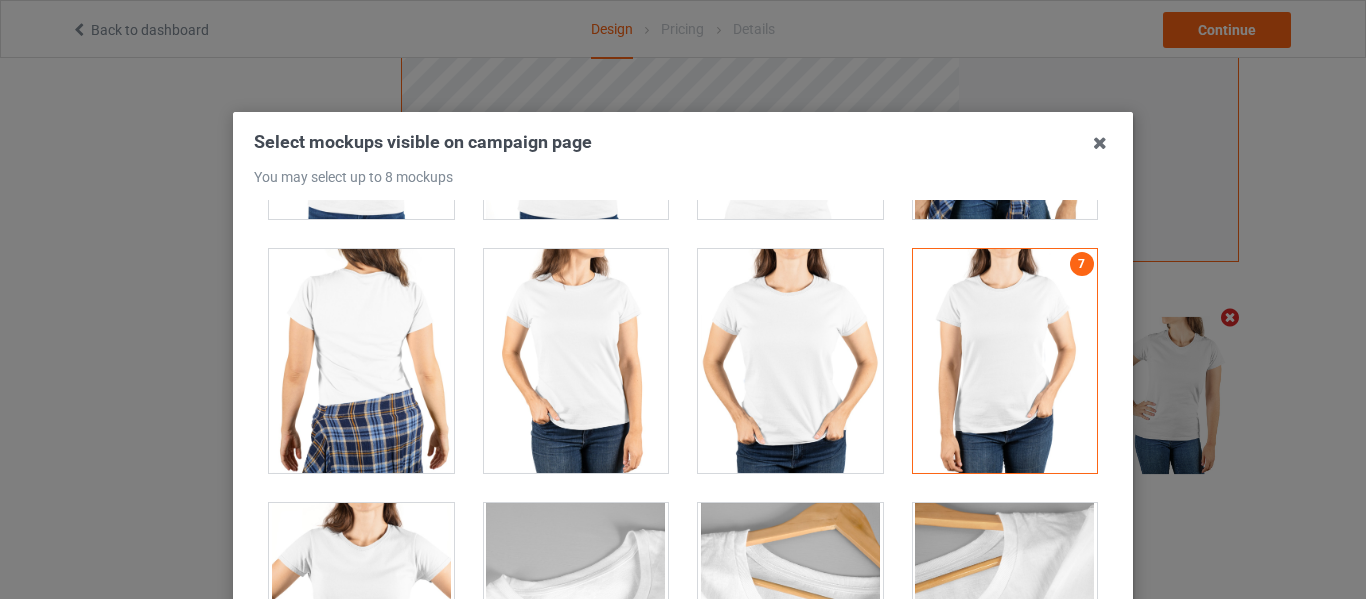 click at bounding box center (576, 361) 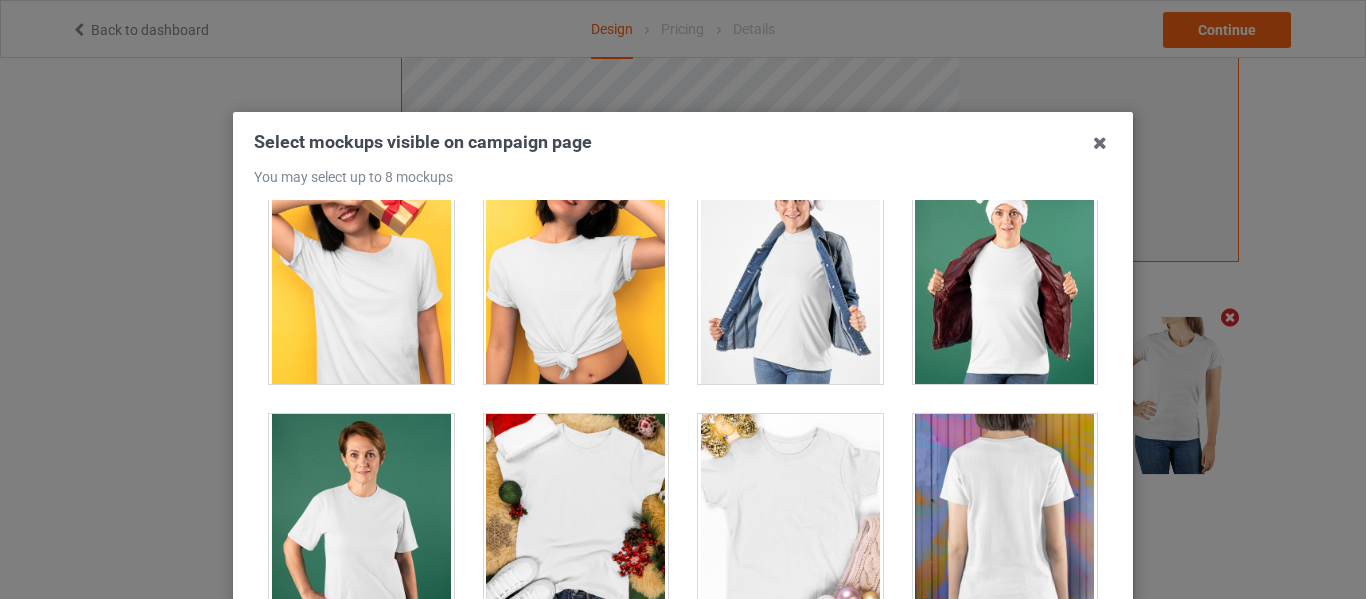 scroll, scrollTop: 1987, scrollLeft: 0, axis: vertical 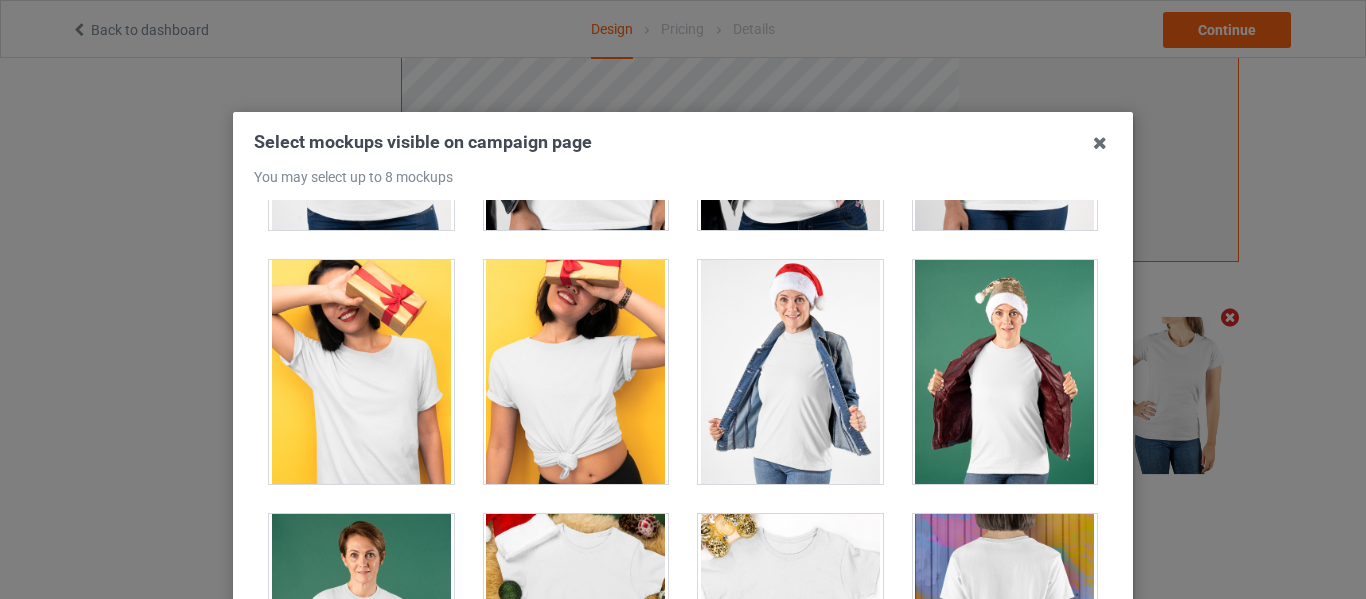 click at bounding box center [576, 372] 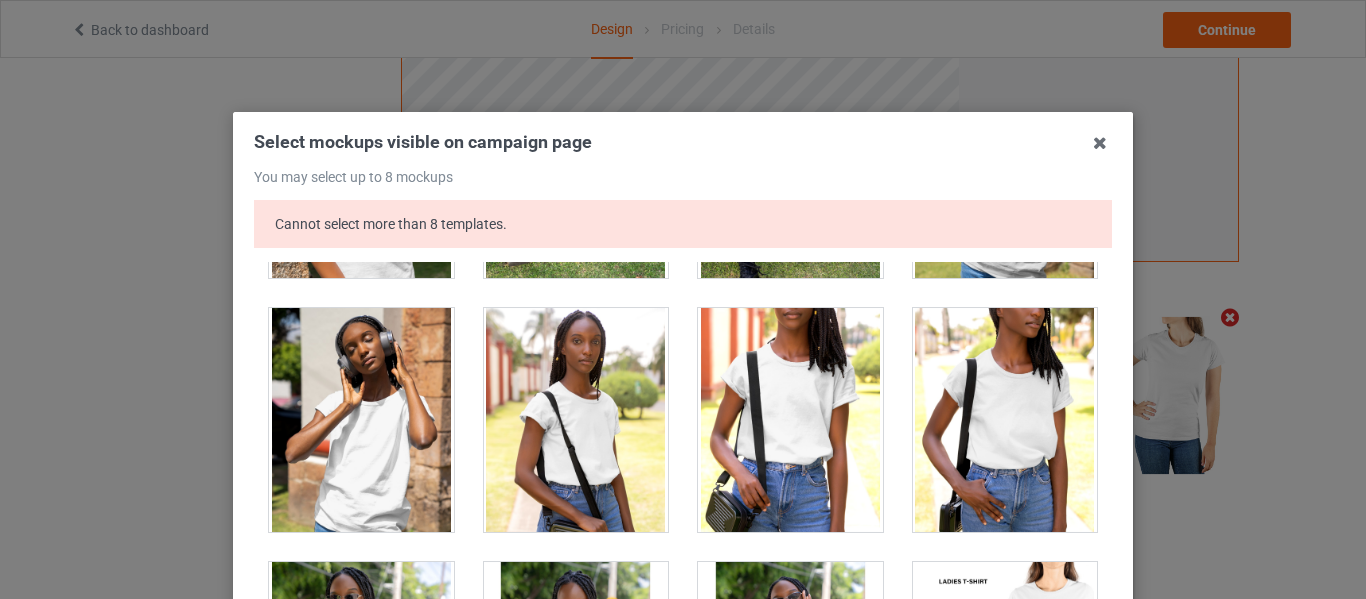 scroll, scrollTop: 3687, scrollLeft: 0, axis: vertical 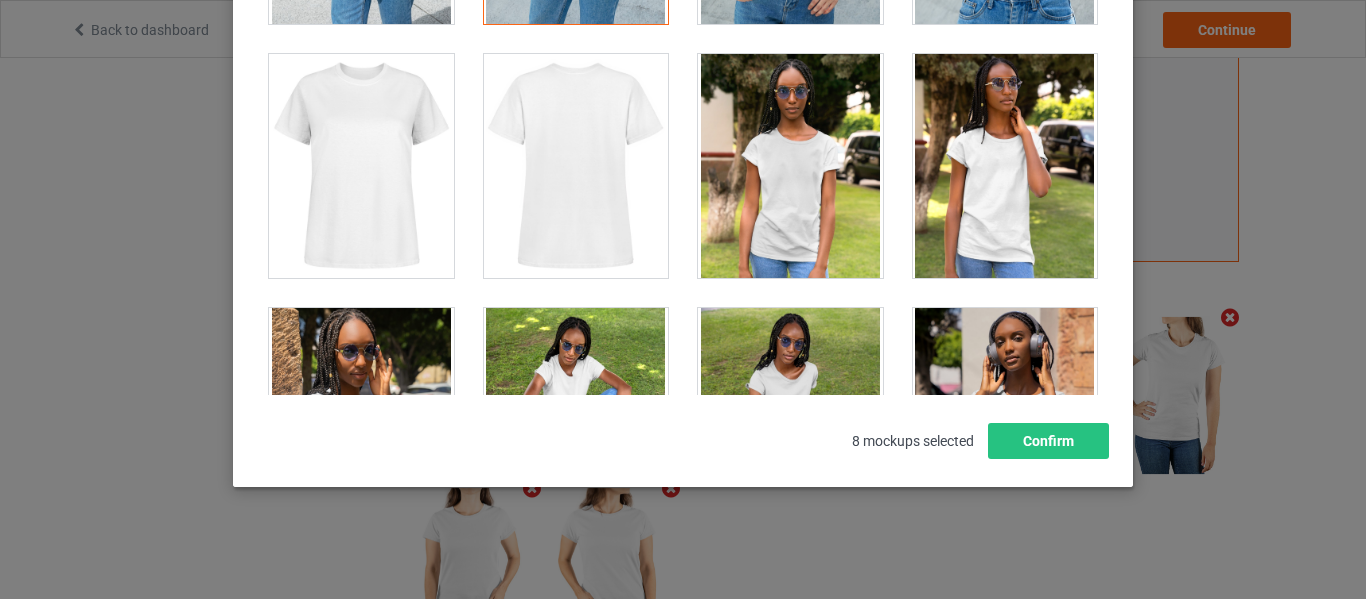click on "Select mockups visible on campaign page You may select up to 8 mockups Cannot select more than 8 templates. 1 2 3 4 5 6 8 7 8 mockups selected Confirm" at bounding box center (683, 299) 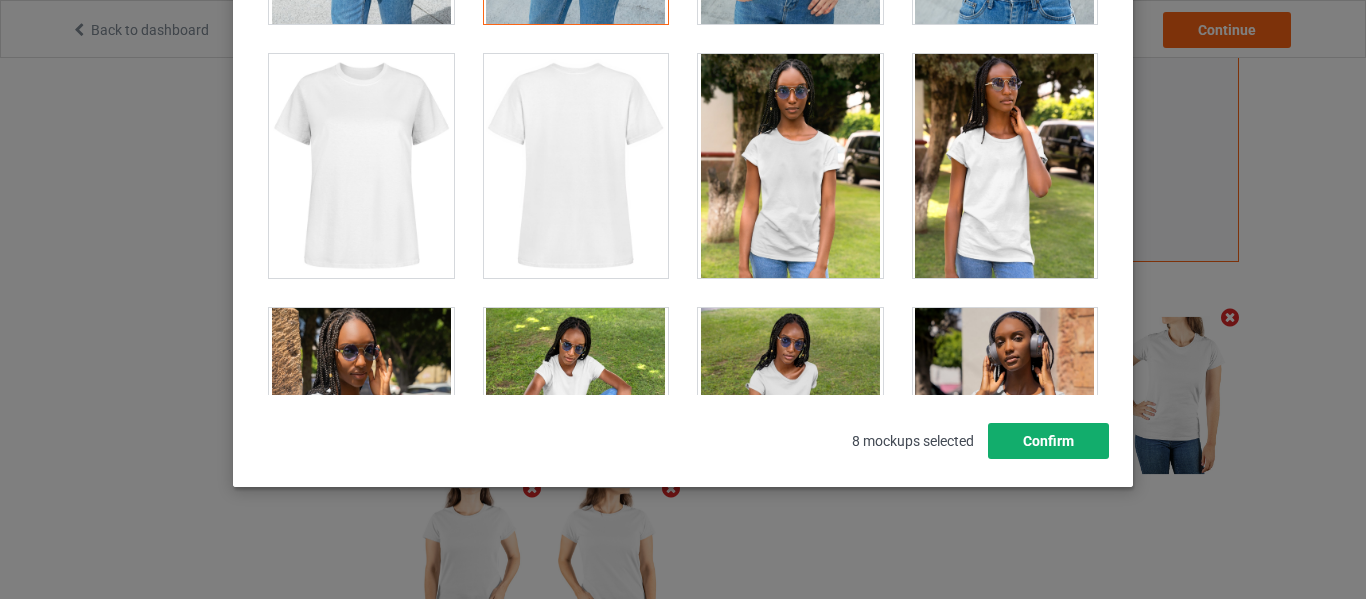 click on "Confirm" at bounding box center [1048, 441] 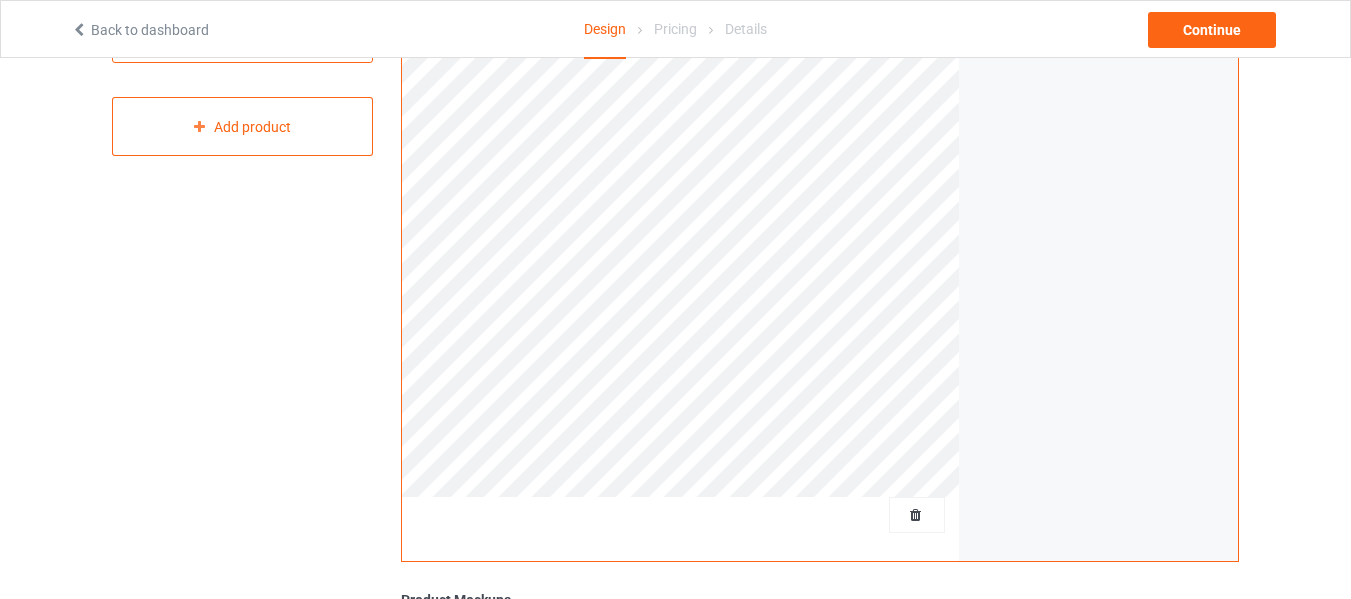 scroll, scrollTop: 100, scrollLeft: 0, axis: vertical 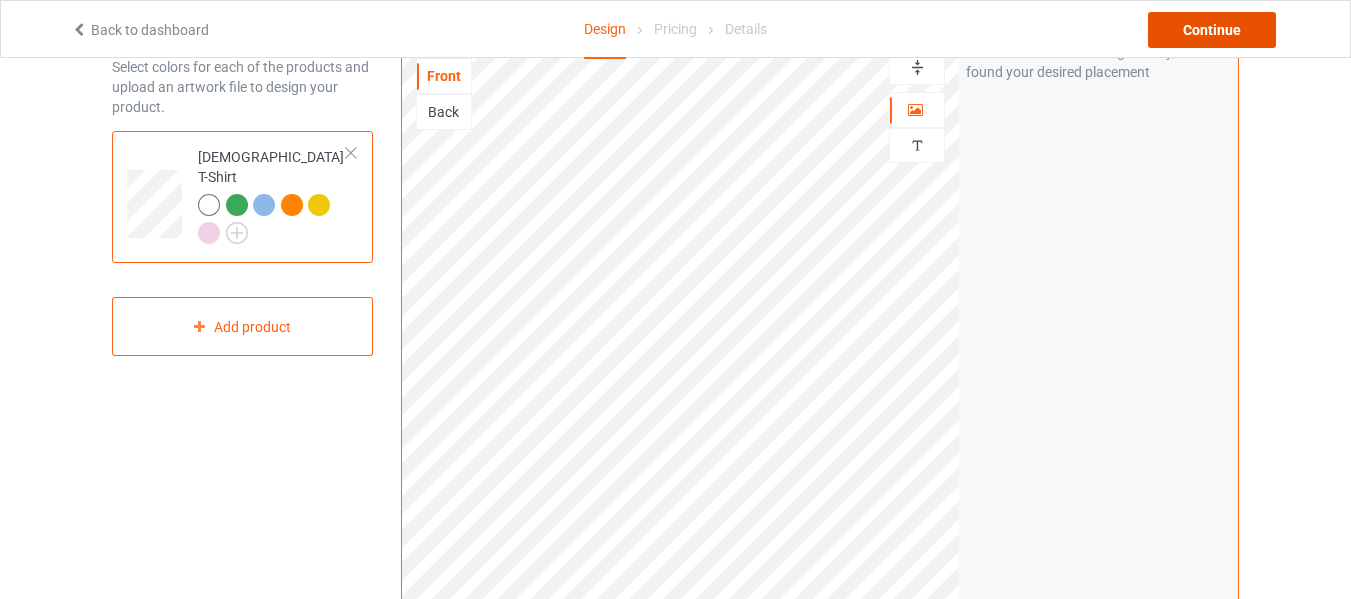 click on "Continue" at bounding box center [1212, 30] 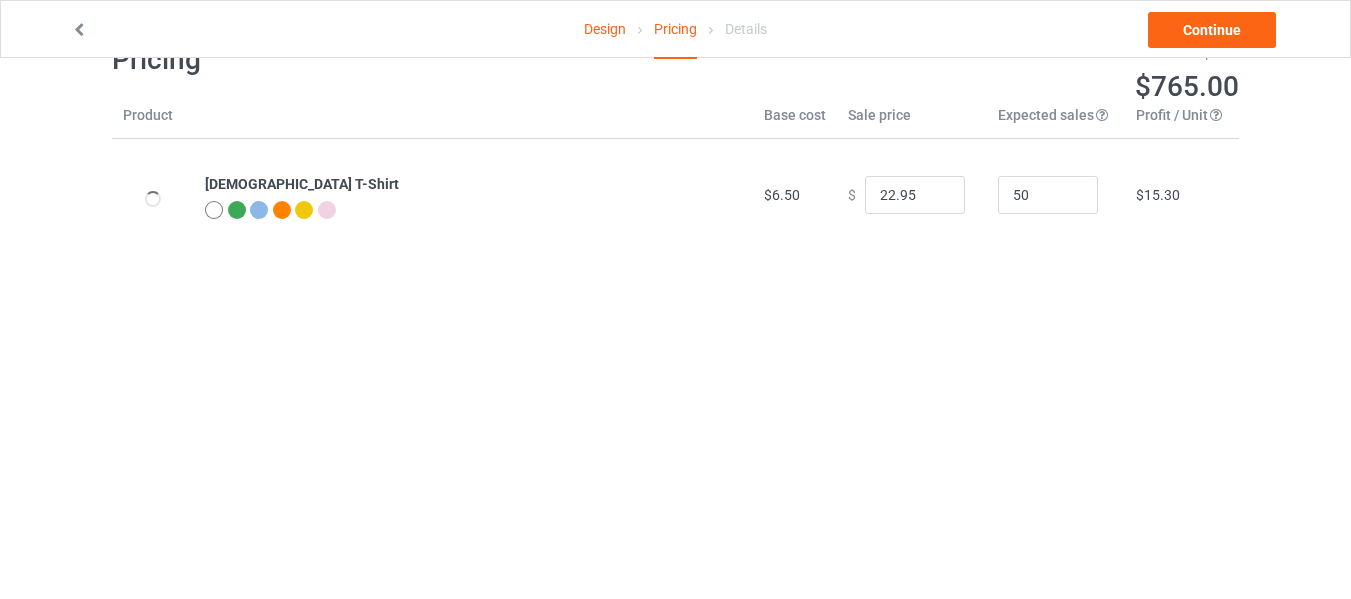 scroll, scrollTop: 0, scrollLeft: 0, axis: both 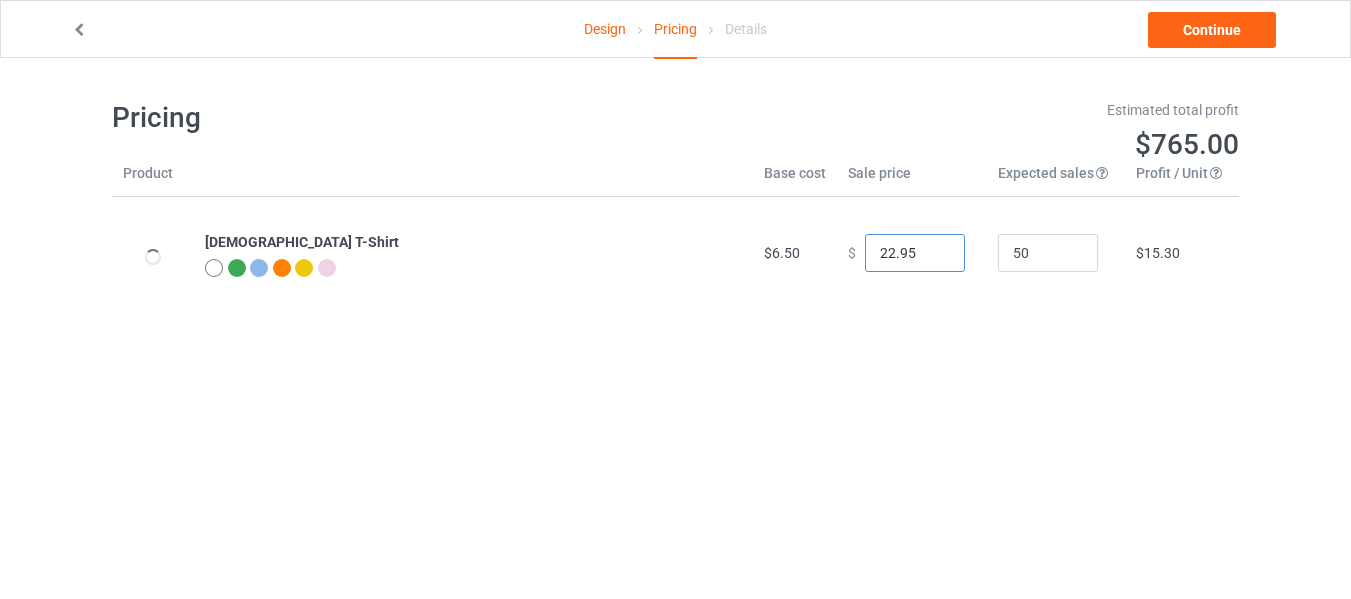drag, startPoint x: 886, startPoint y: 254, endPoint x: 832, endPoint y: 252, distance: 54.037025 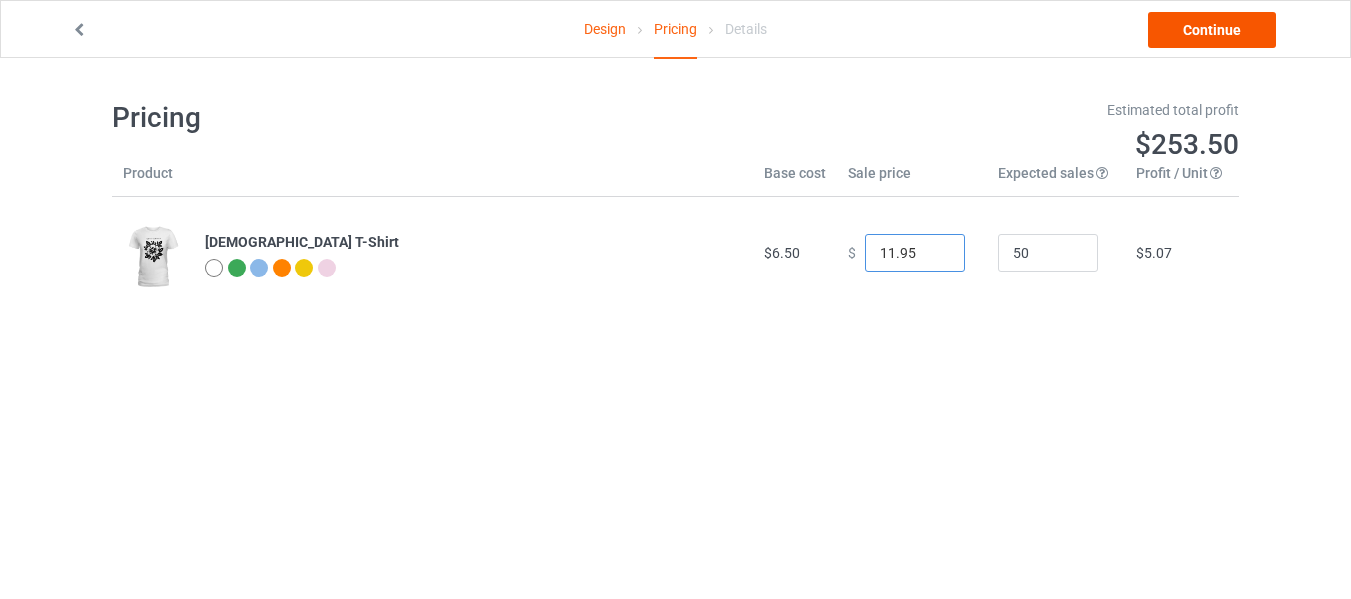 type on "11.95" 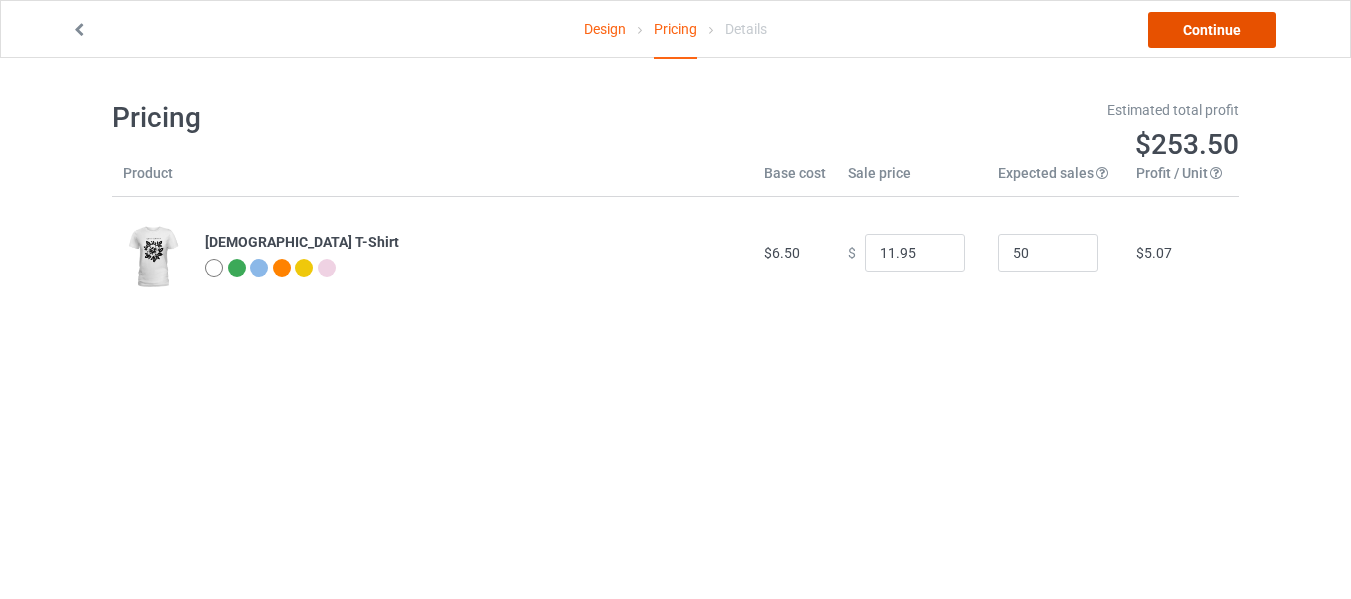 click on "Continue" at bounding box center (1212, 30) 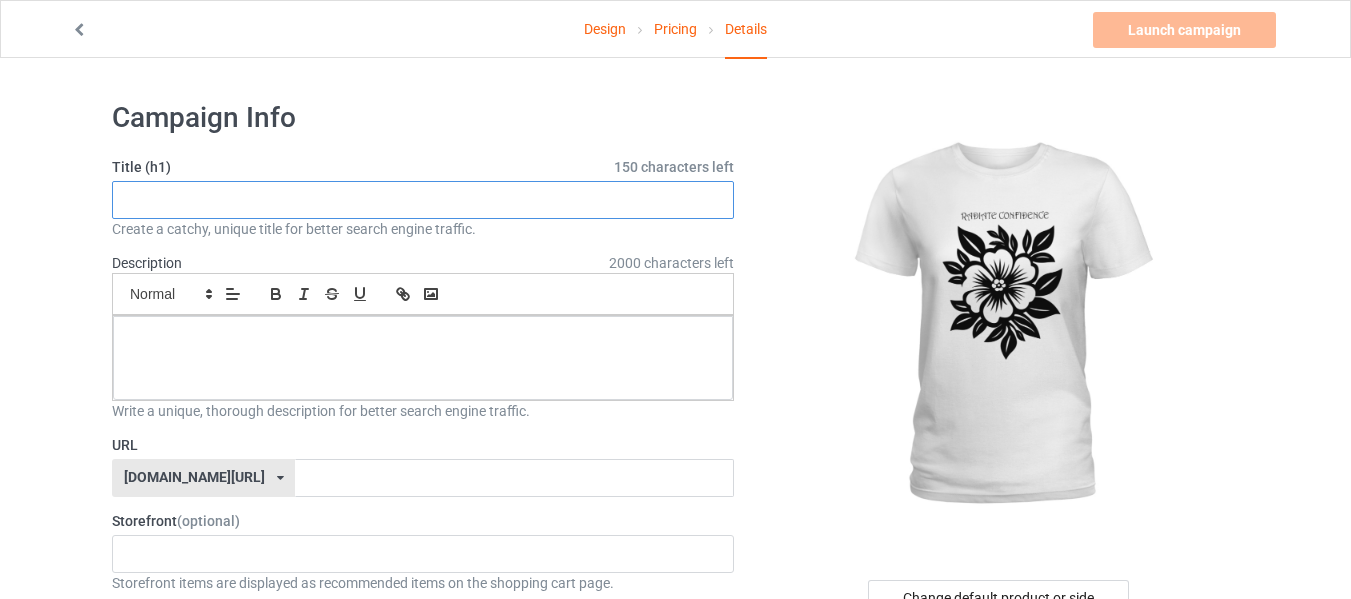click at bounding box center [423, 200] 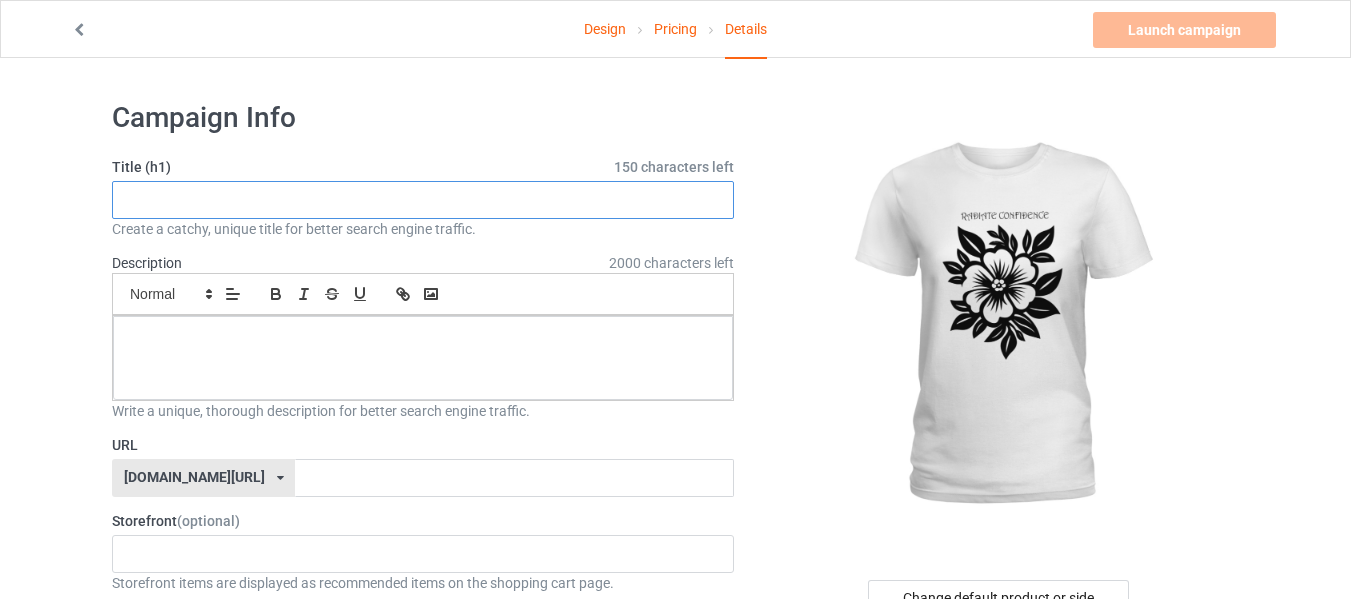 paste on "Radiate Confidence" 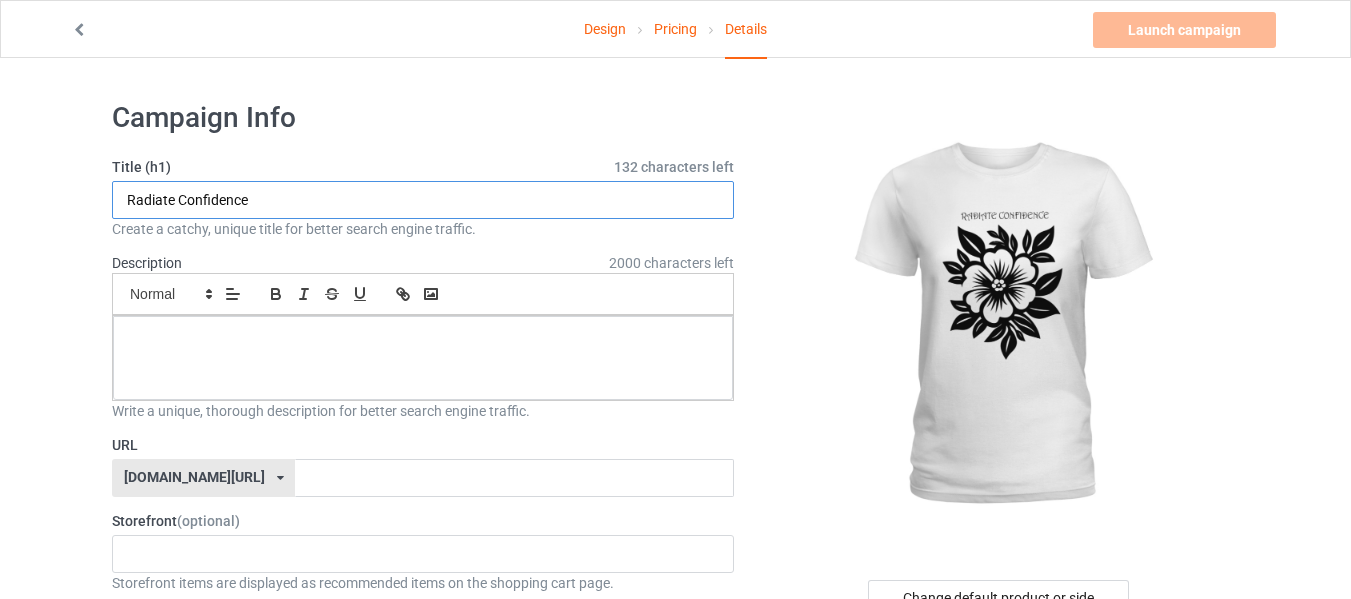 type on "Radiate Confidence" 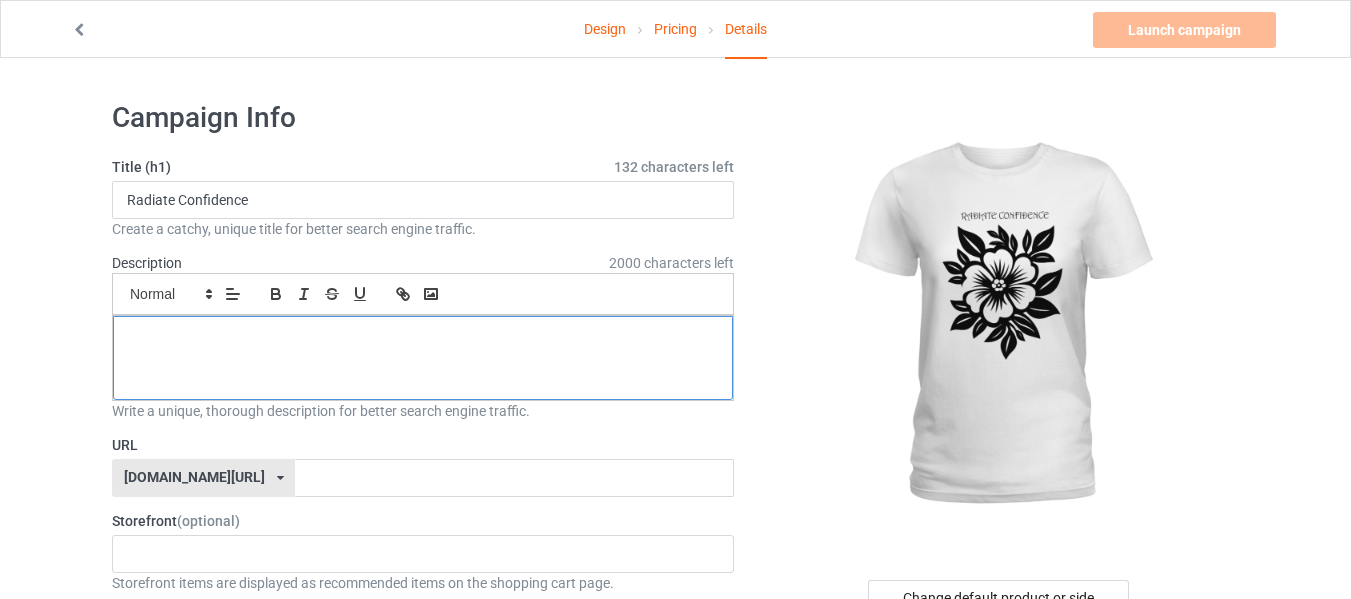 click at bounding box center [423, 338] 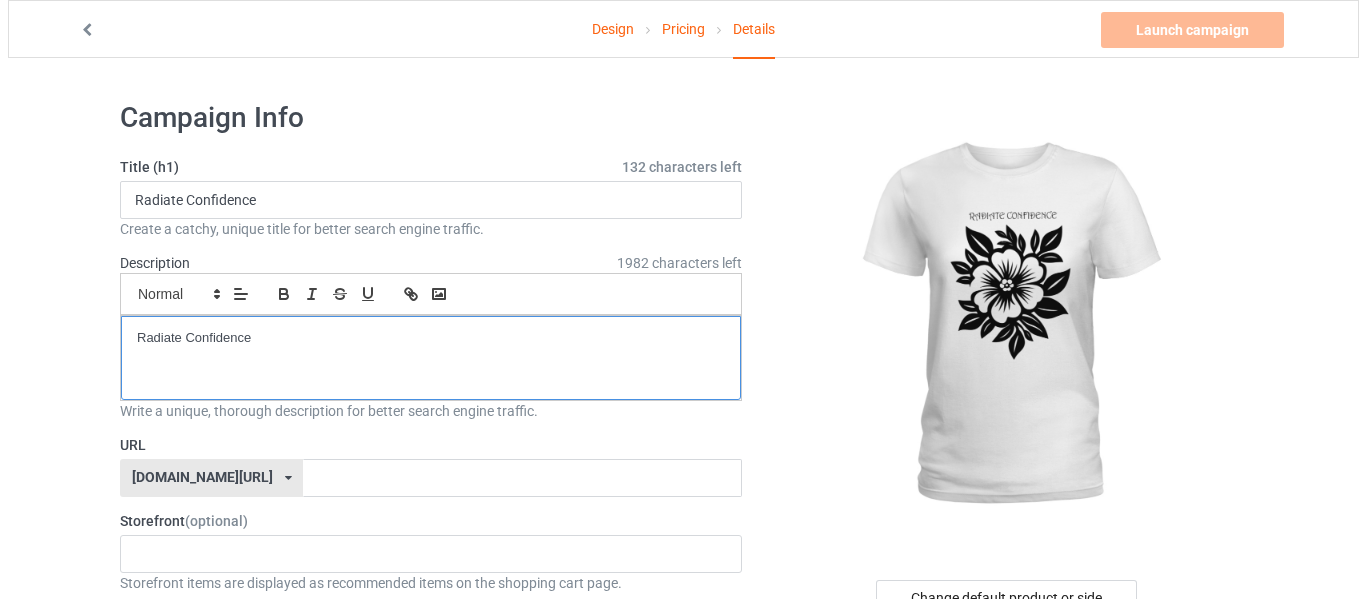 scroll, scrollTop: 0, scrollLeft: 0, axis: both 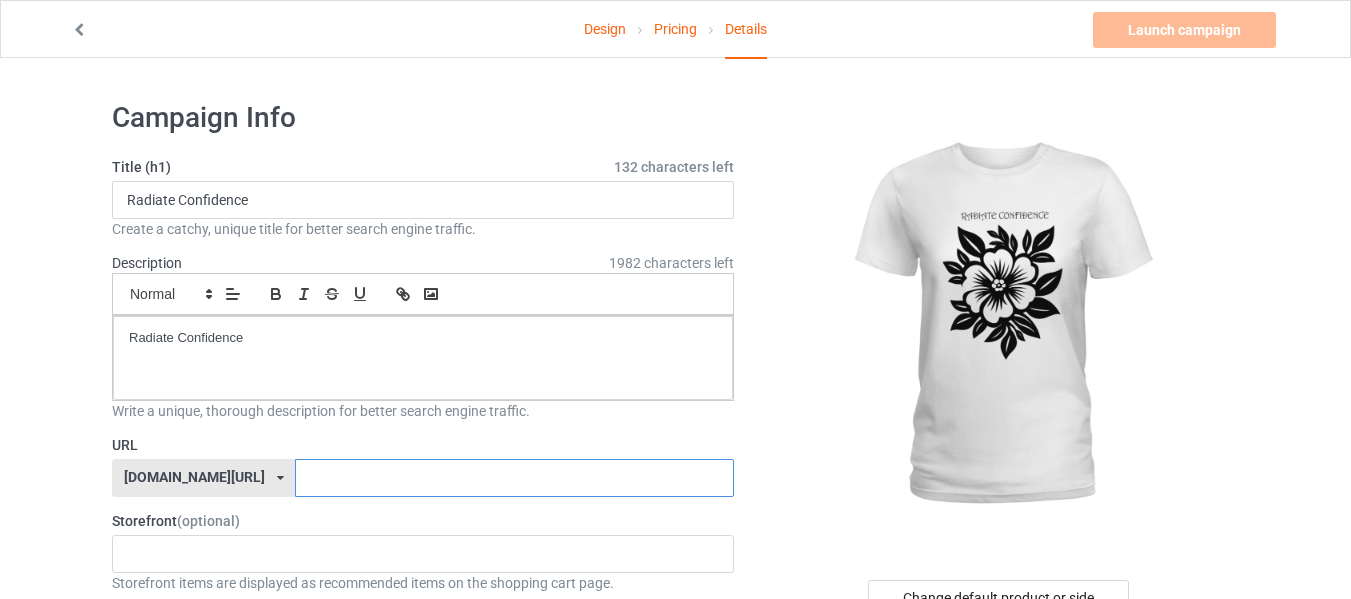 click at bounding box center [514, 478] 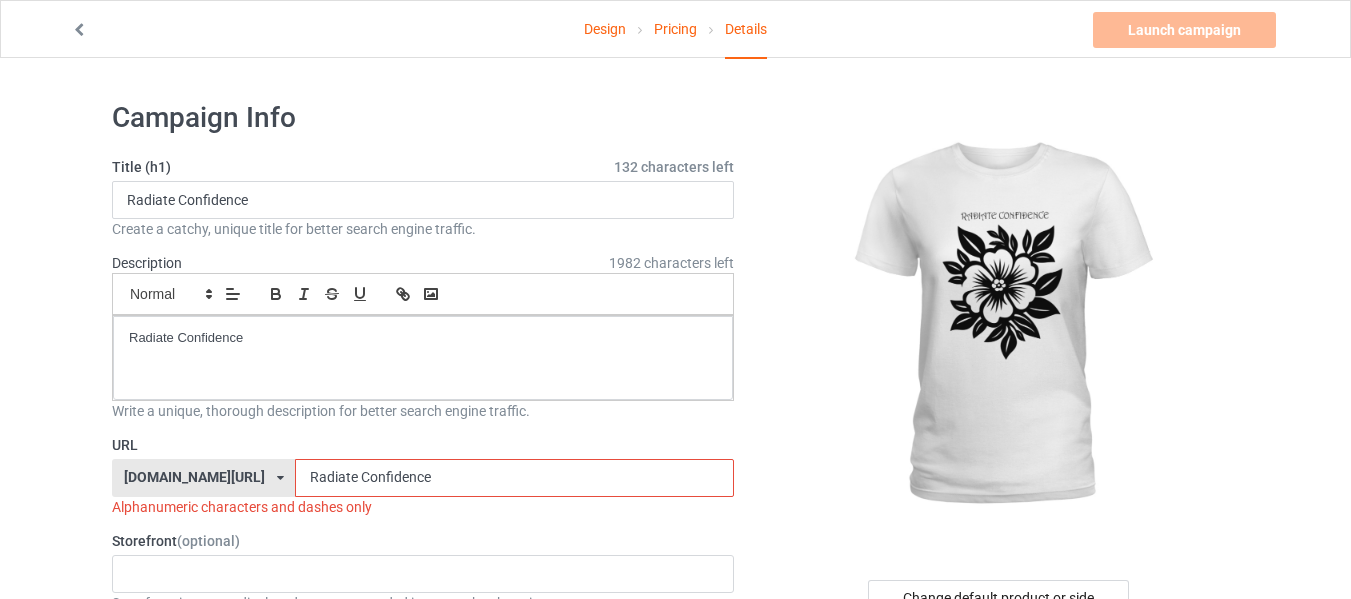 click on "Radiate Confidence" at bounding box center [514, 478] 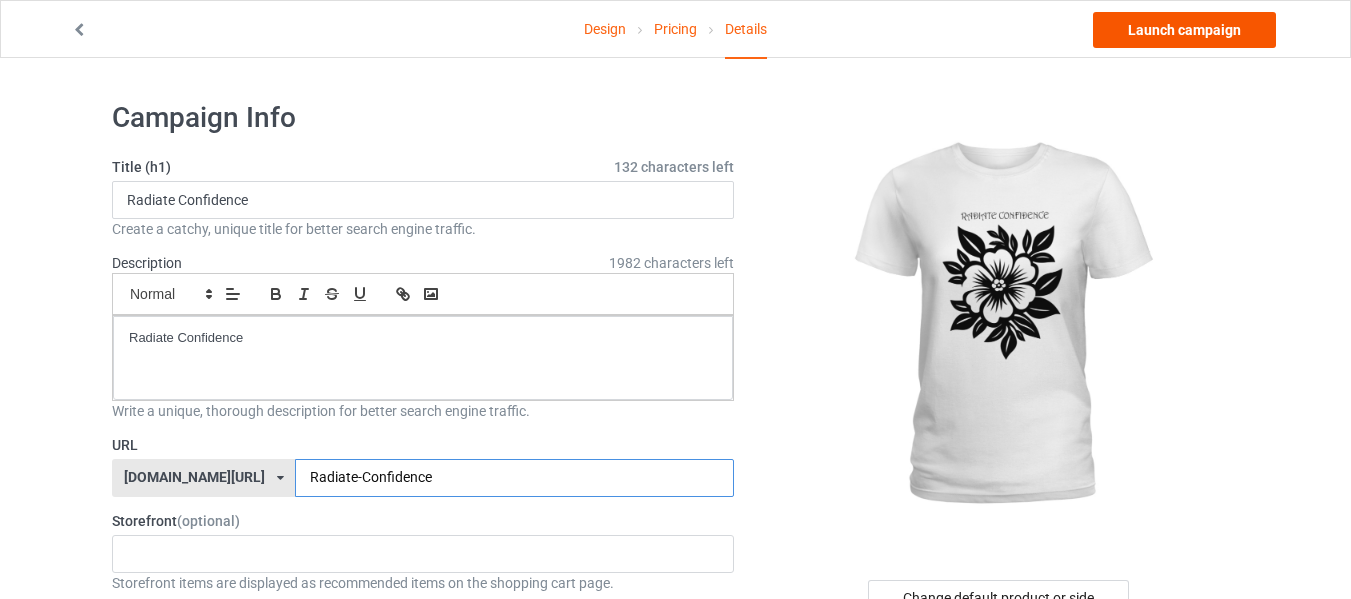 type on "Radiate-Confidence" 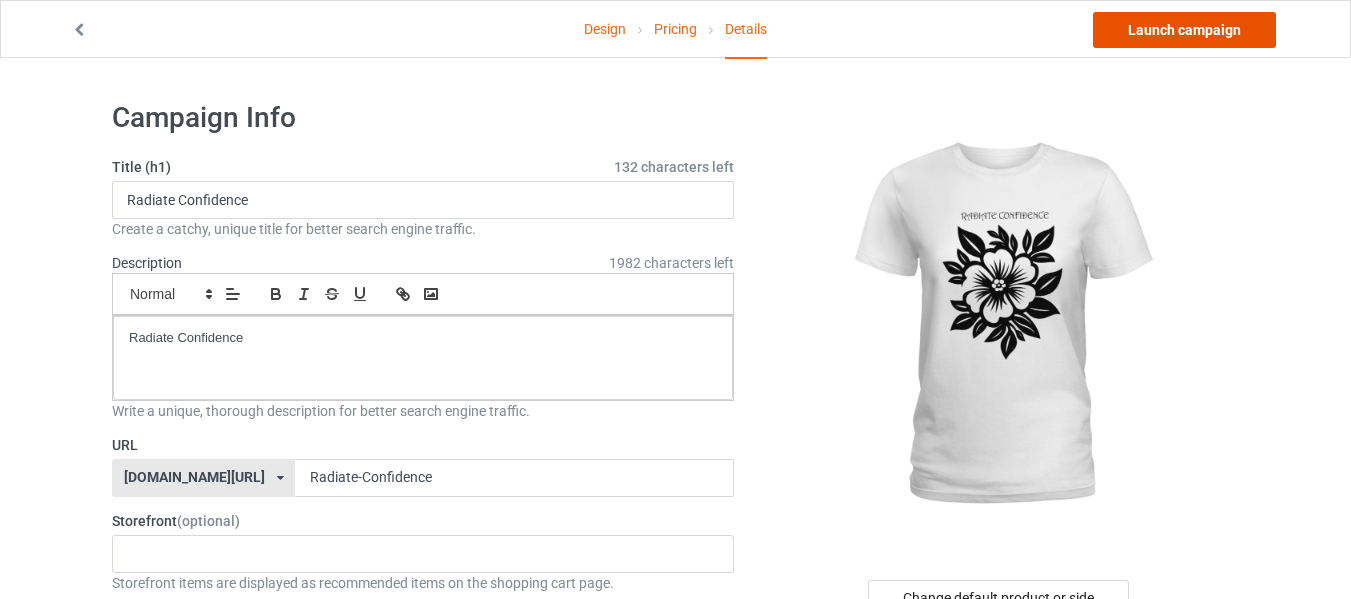 click on "Launch campaign" at bounding box center (1184, 30) 